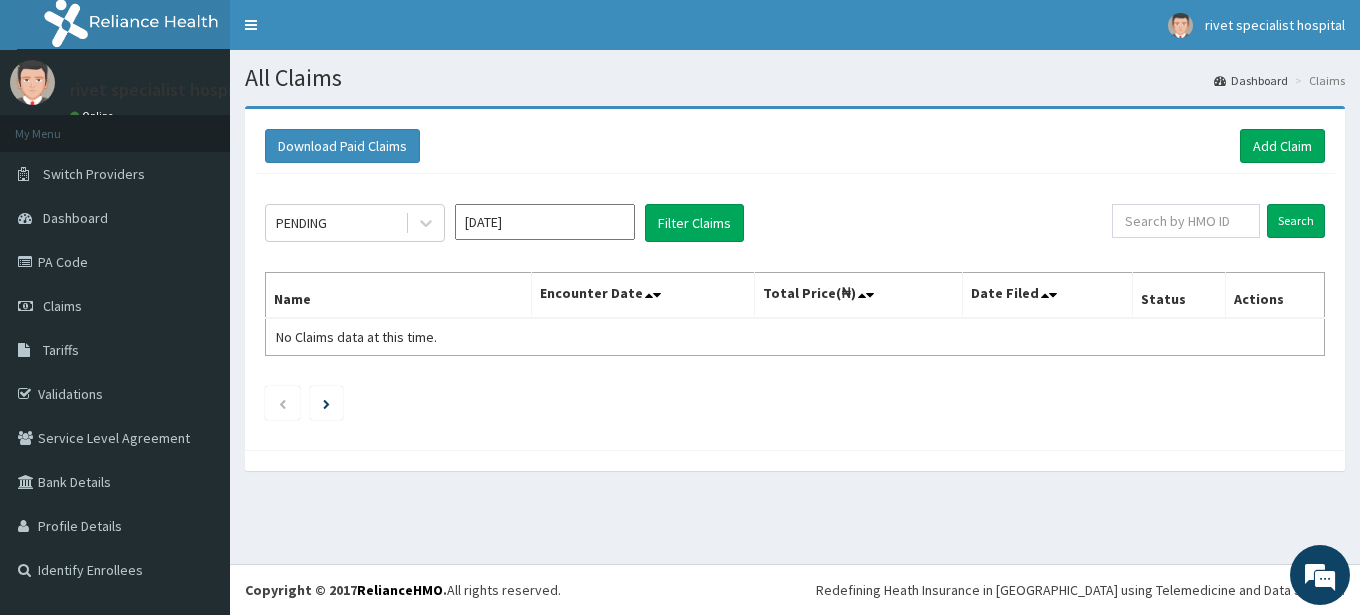 scroll, scrollTop: 0, scrollLeft: 0, axis: both 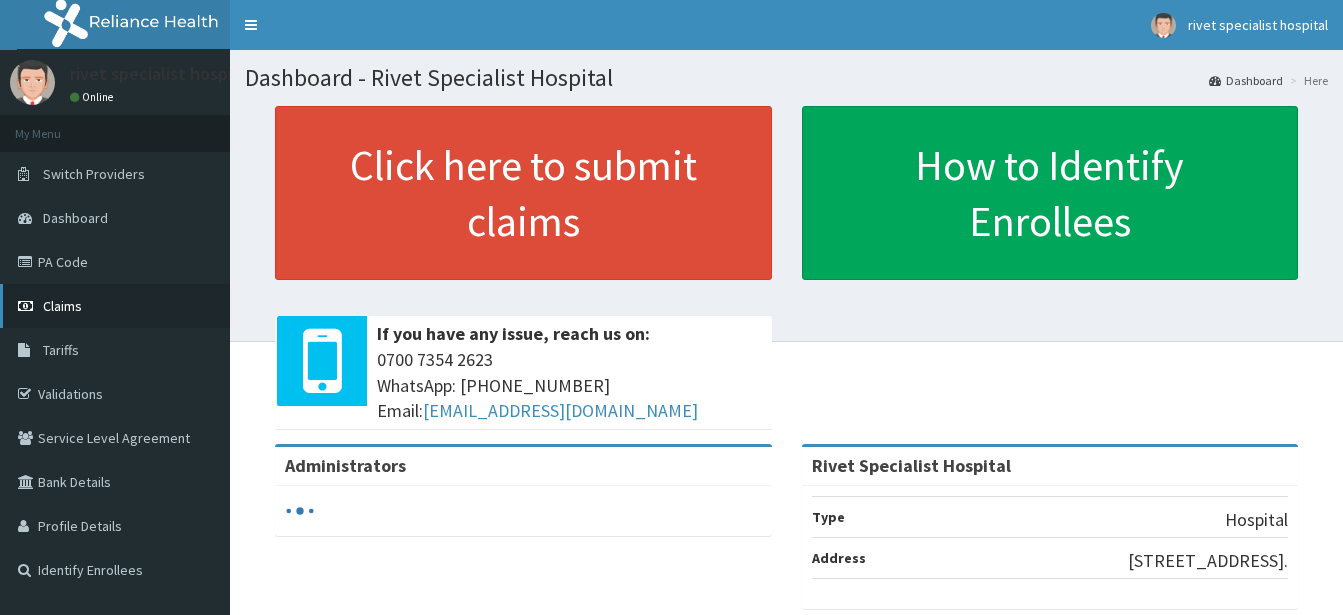 click on "Claims" at bounding box center [62, 306] 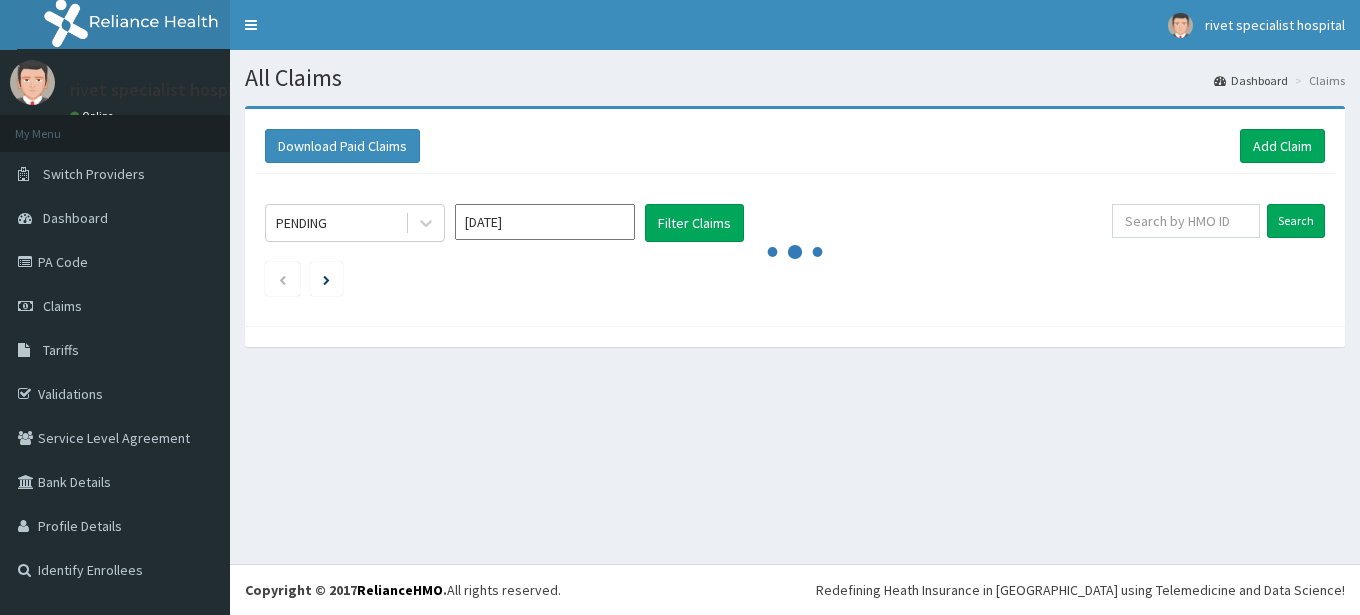scroll, scrollTop: 0, scrollLeft: 0, axis: both 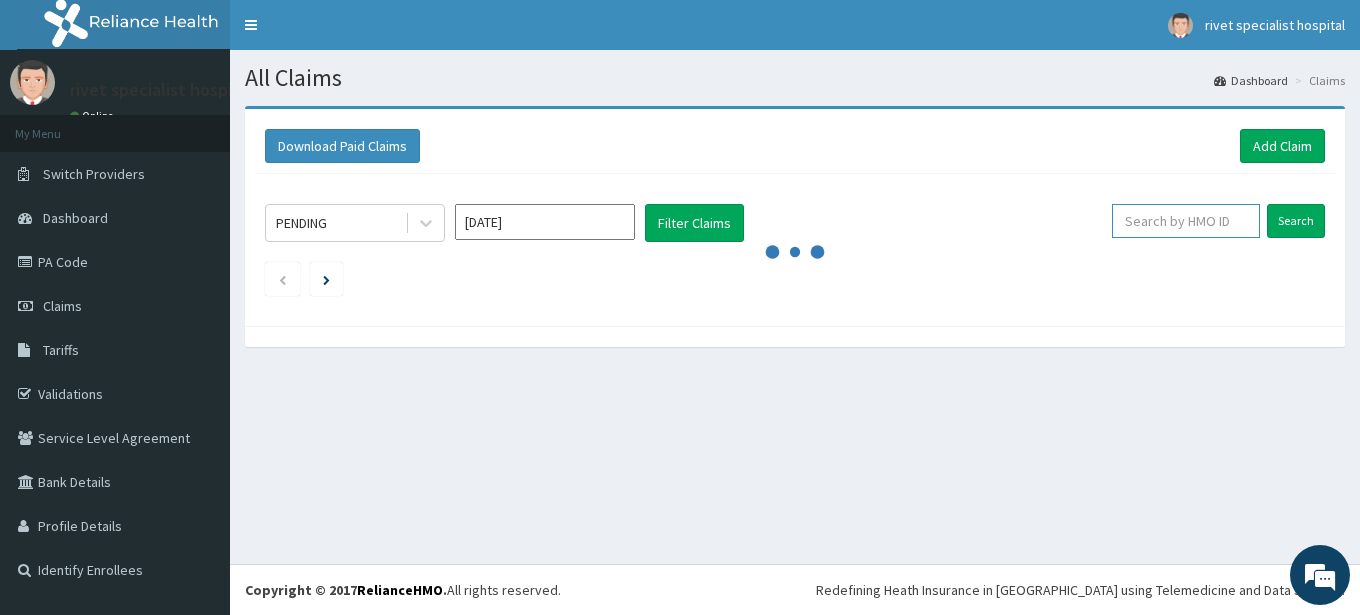 click at bounding box center (1186, 221) 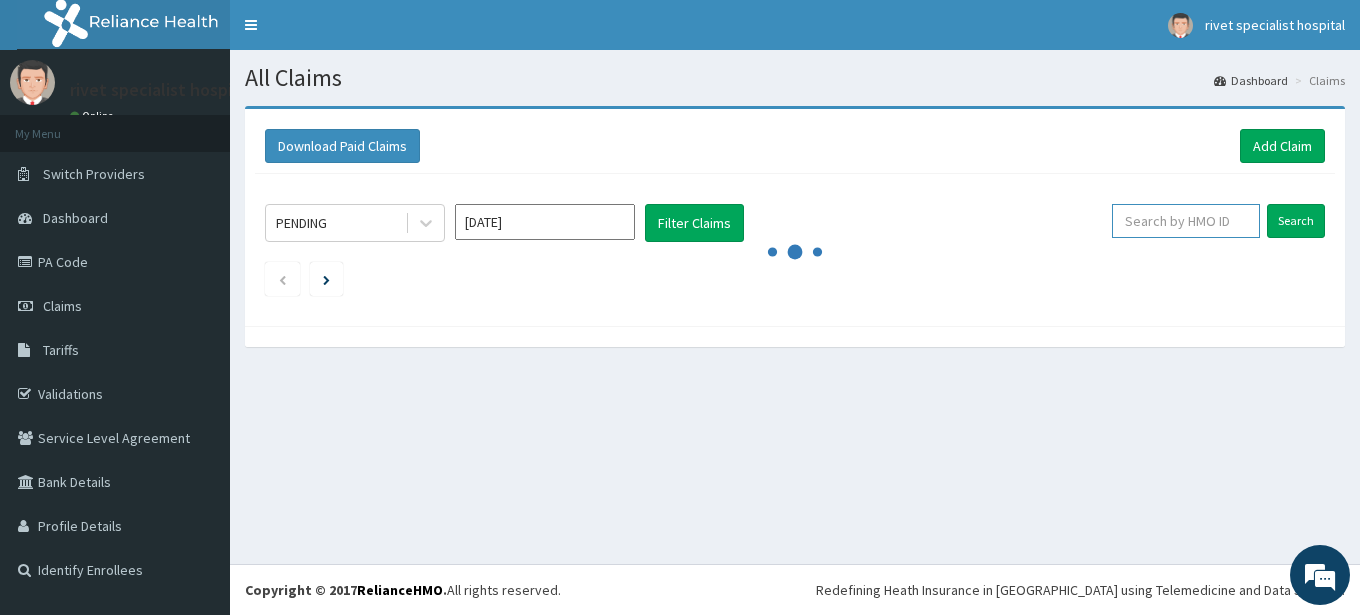 click at bounding box center [1186, 221] 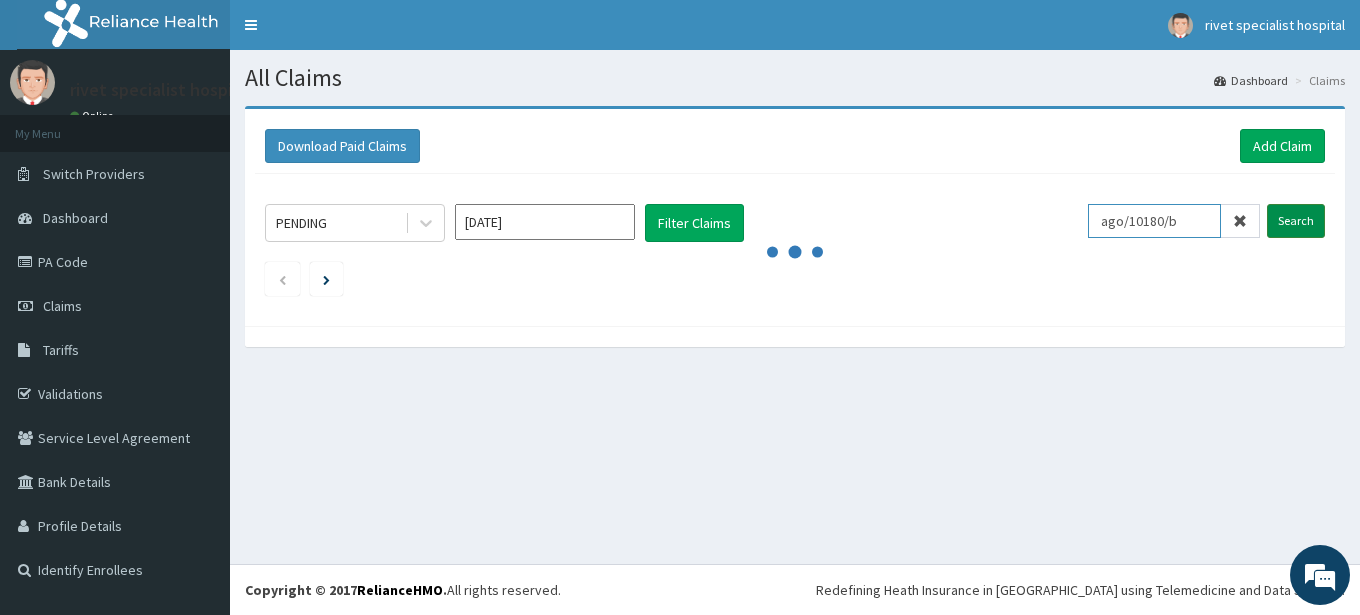type on "ago/10180/b" 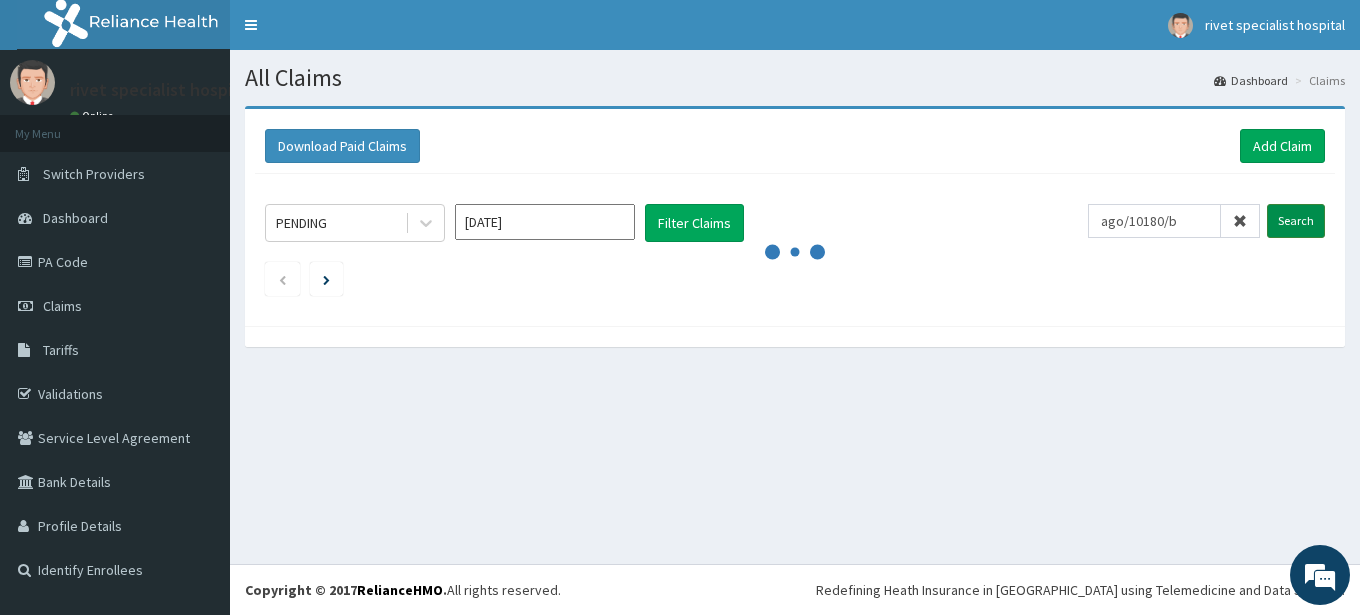 click on "Search" at bounding box center [1296, 221] 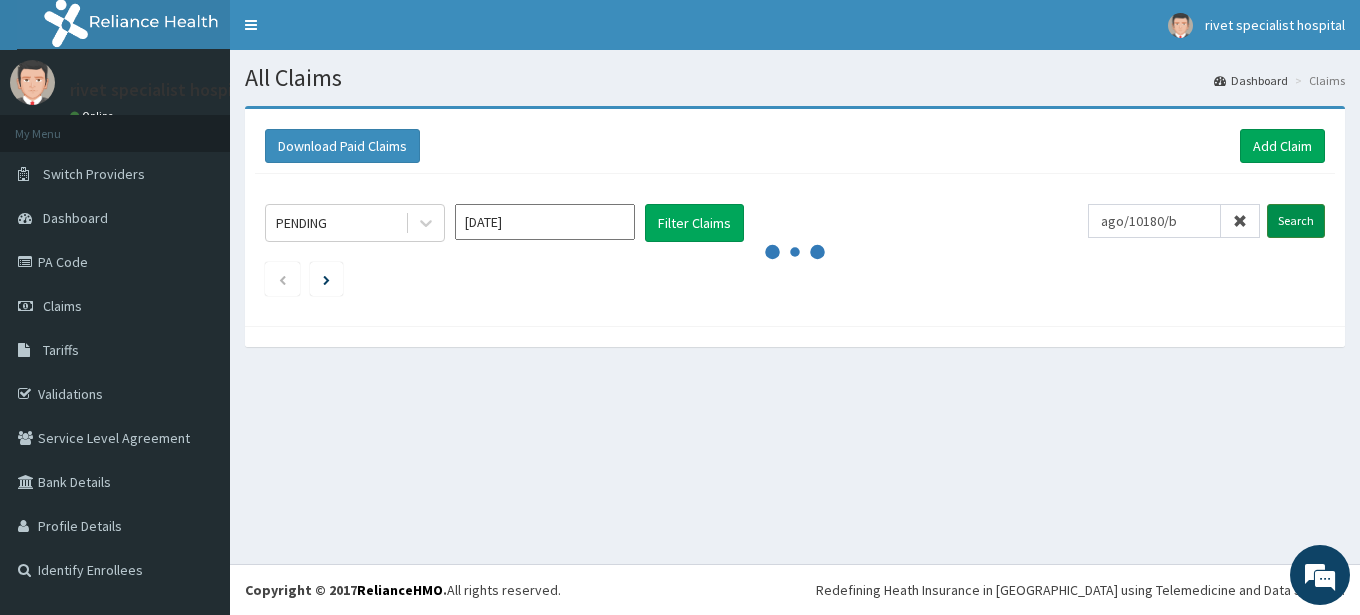 click on "Search" at bounding box center [1296, 221] 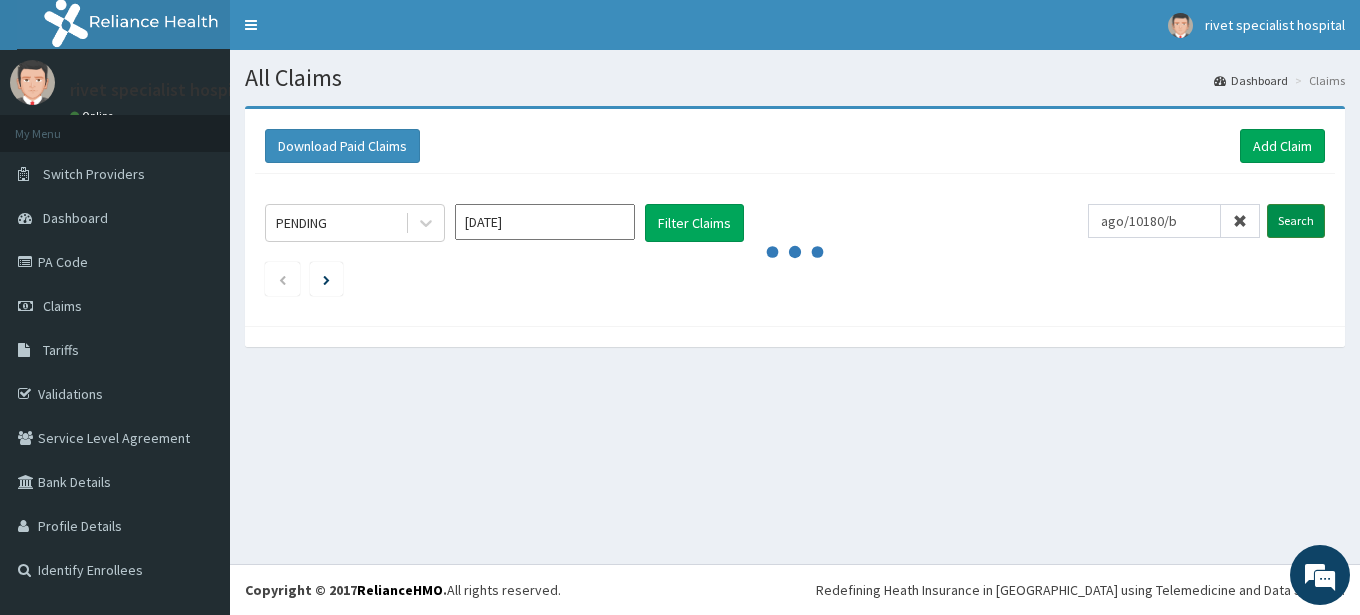 click on "Search" at bounding box center (1296, 221) 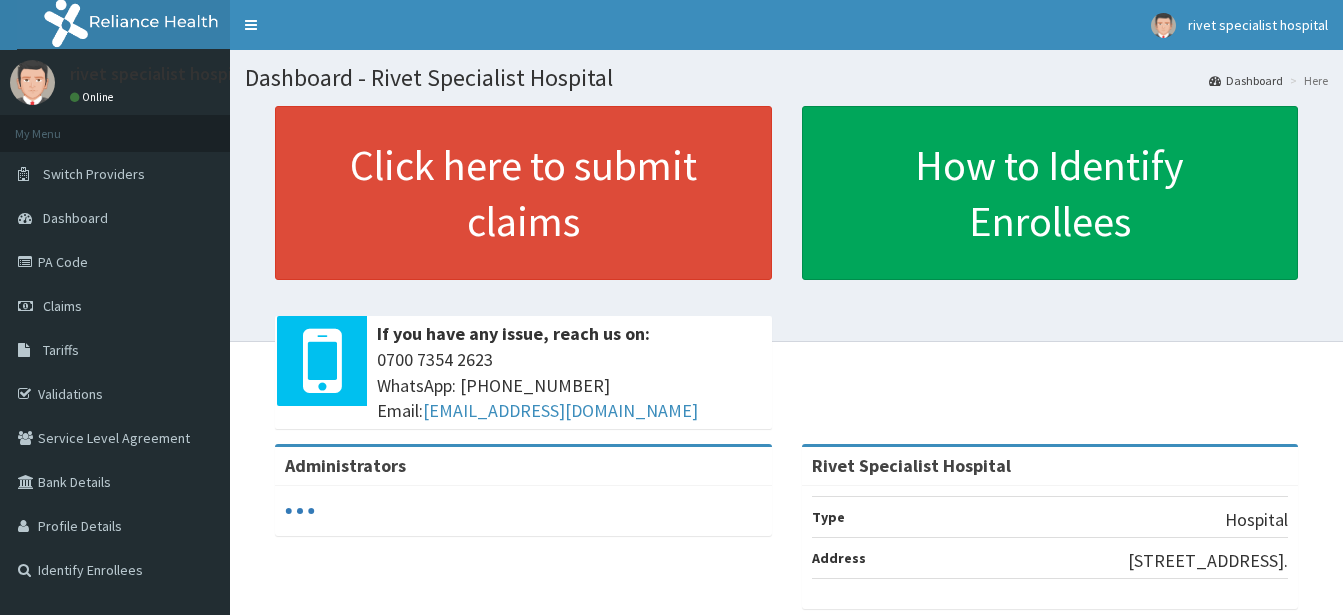 scroll, scrollTop: 0, scrollLeft: 0, axis: both 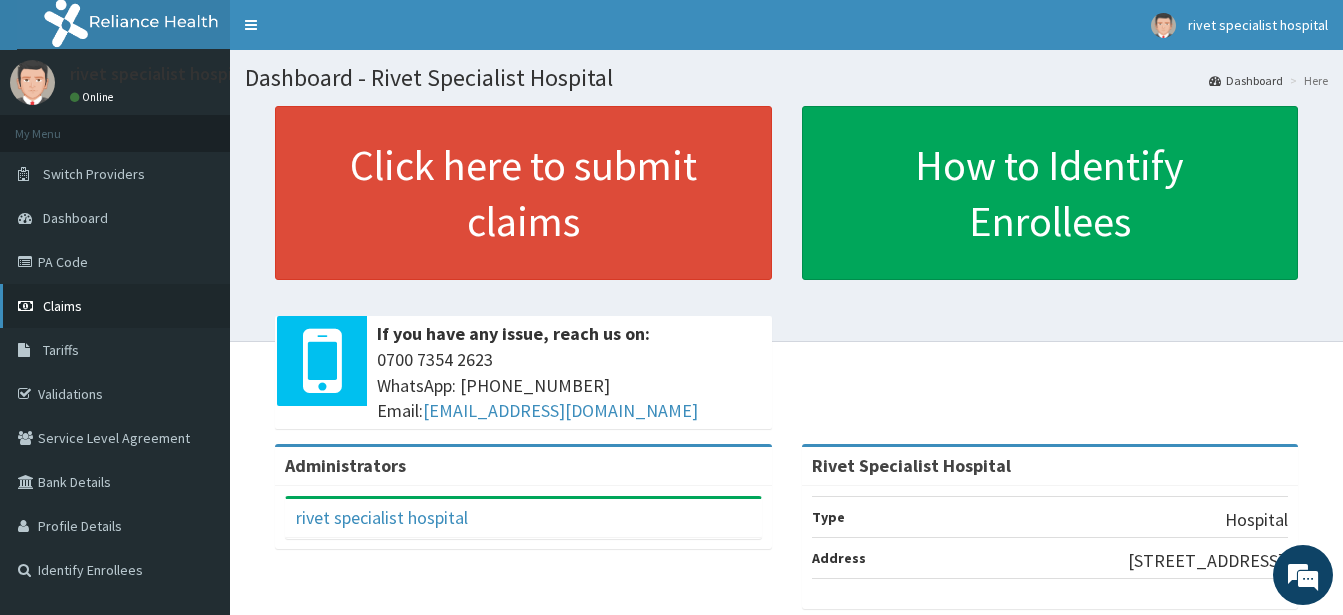 click on "Claims" at bounding box center [62, 306] 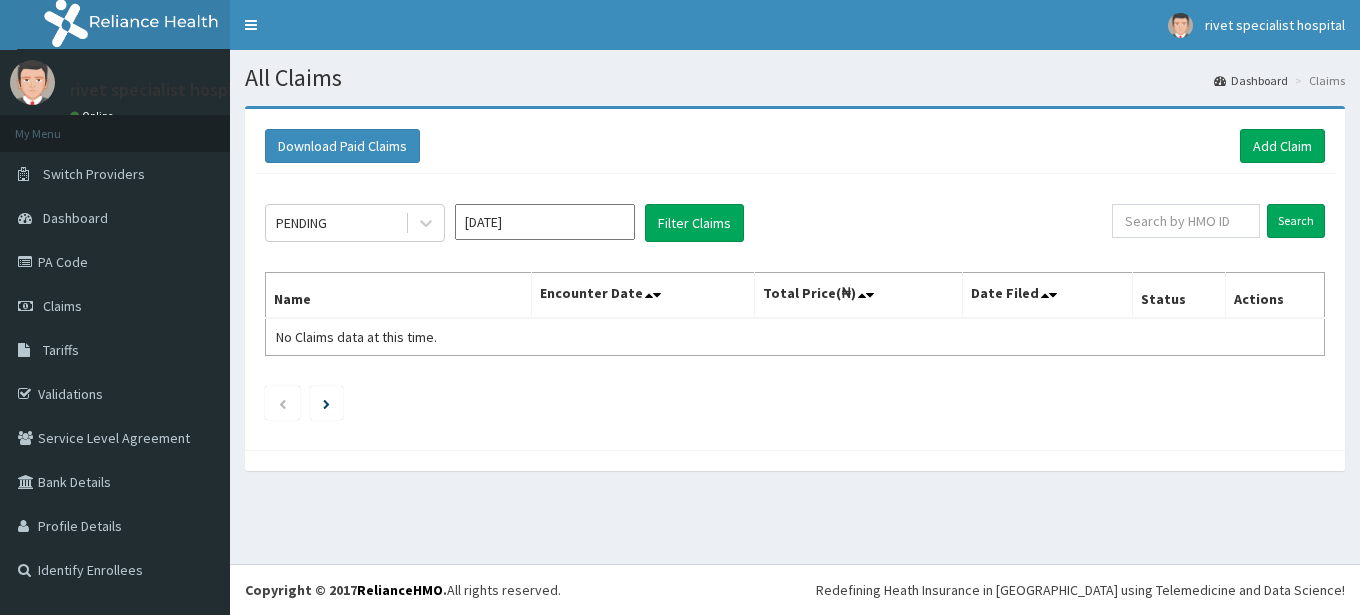 scroll, scrollTop: 0, scrollLeft: 0, axis: both 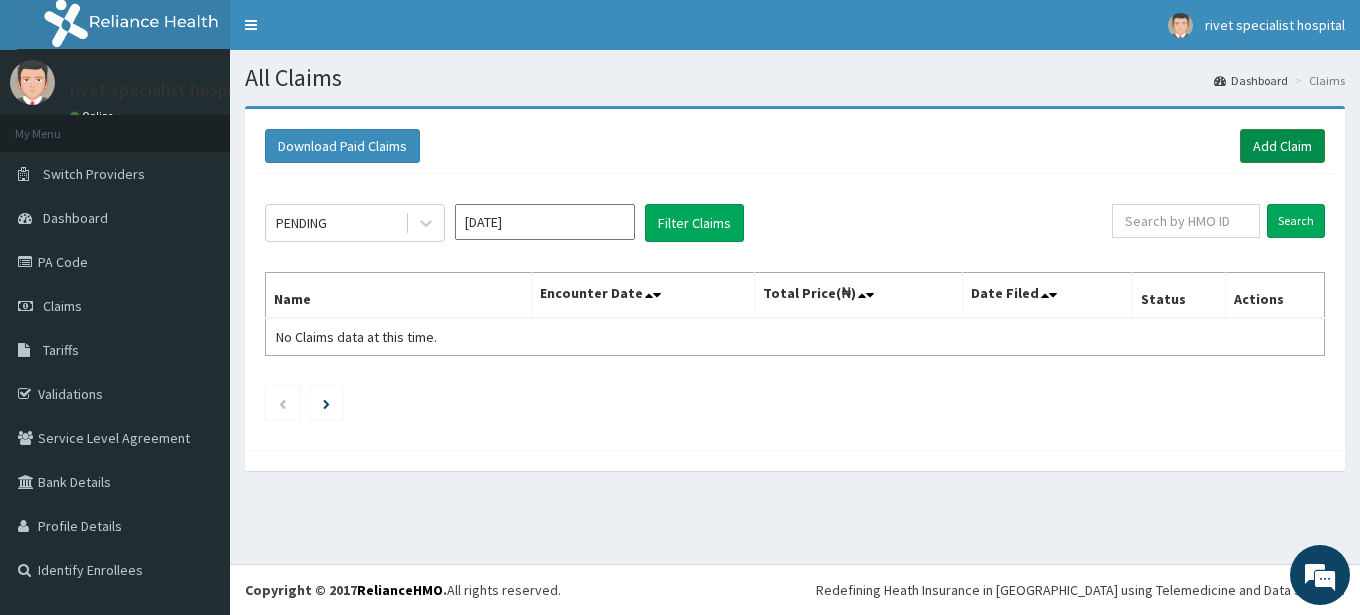 click on "Add Claim" at bounding box center [1282, 146] 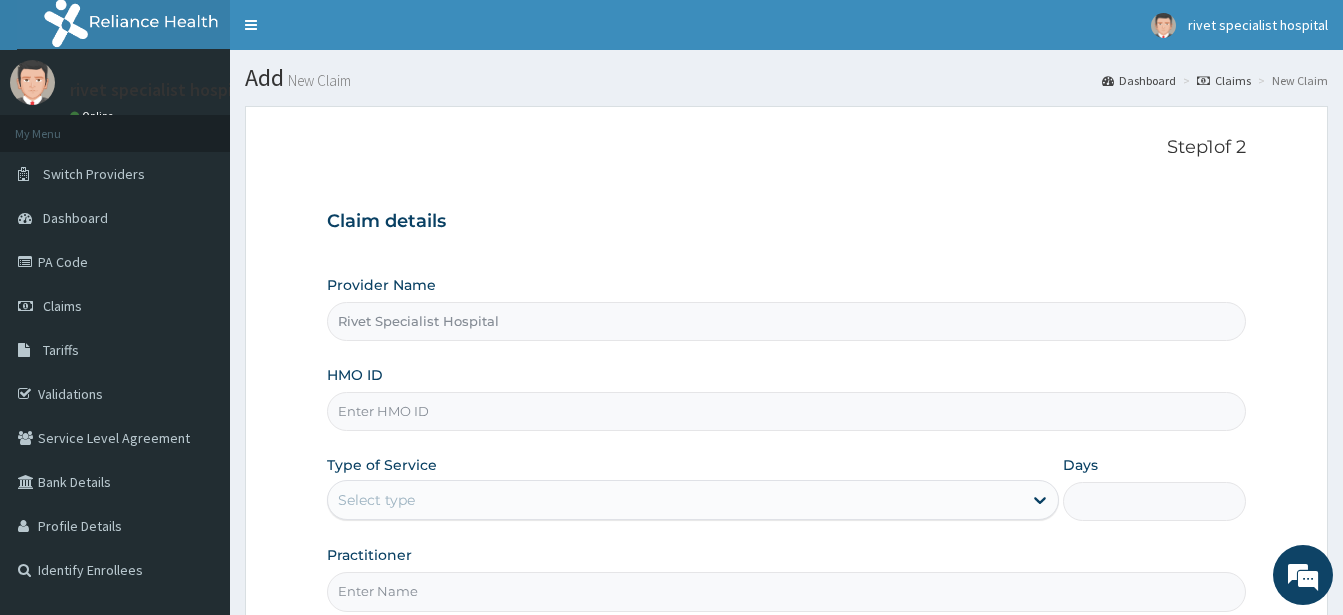 scroll, scrollTop: 0, scrollLeft: 0, axis: both 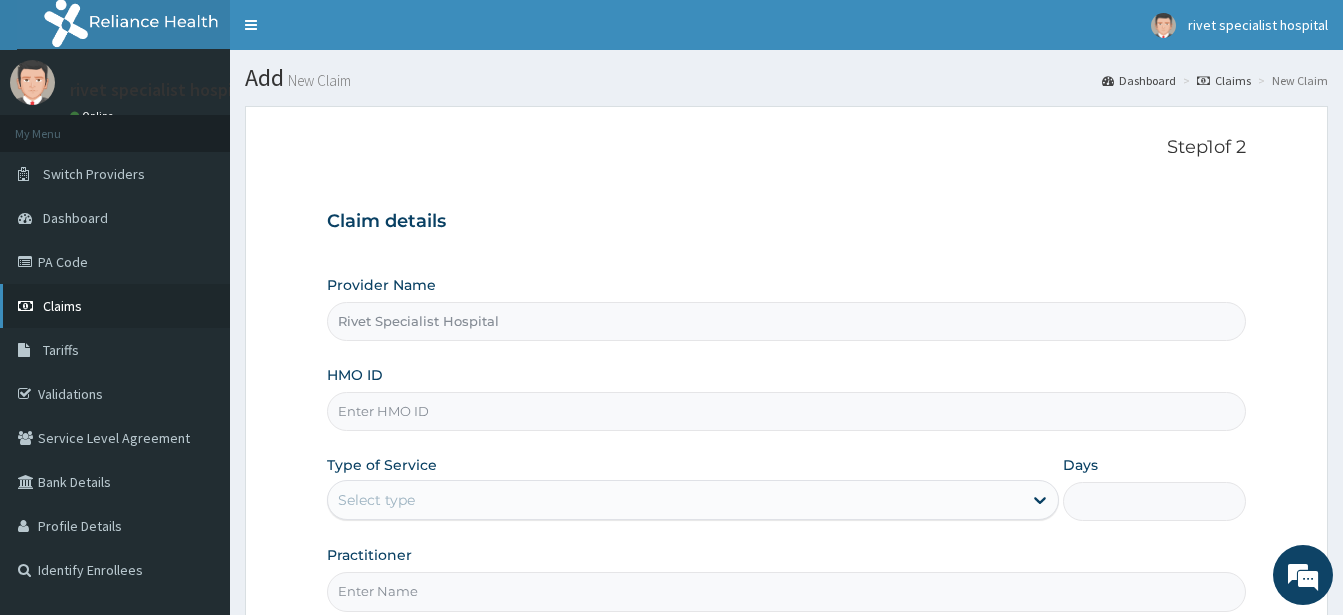 click on "Claims" at bounding box center (62, 306) 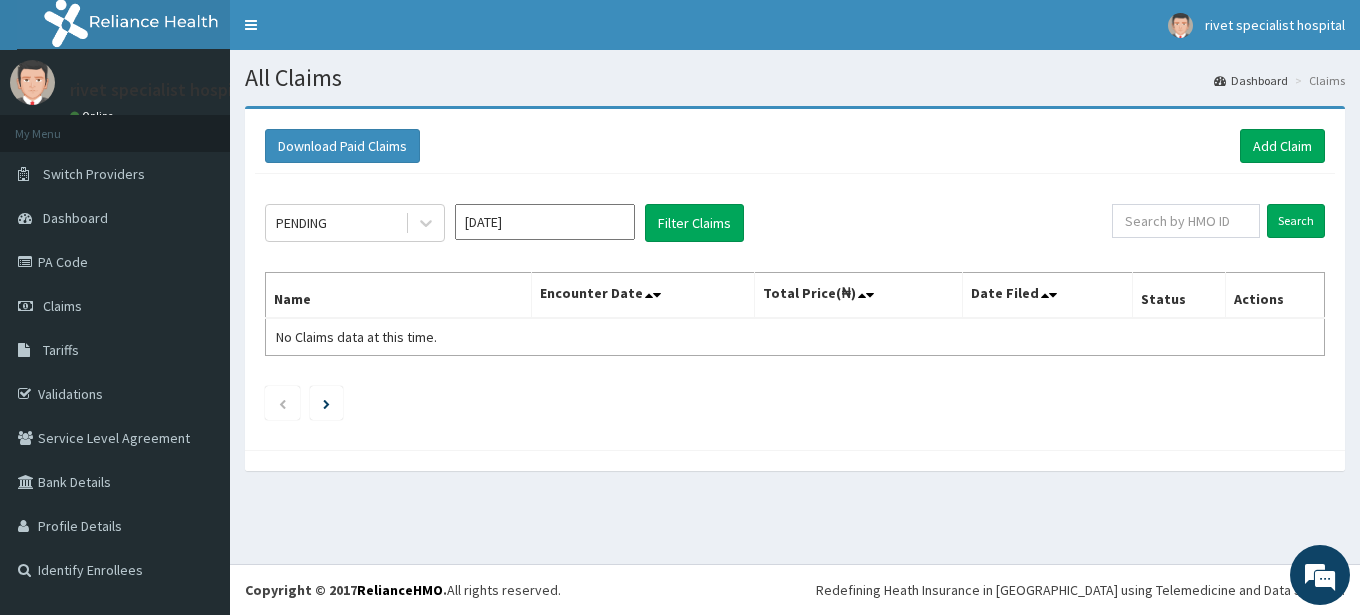 scroll, scrollTop: 0, scrollLeft: 0, axis: both 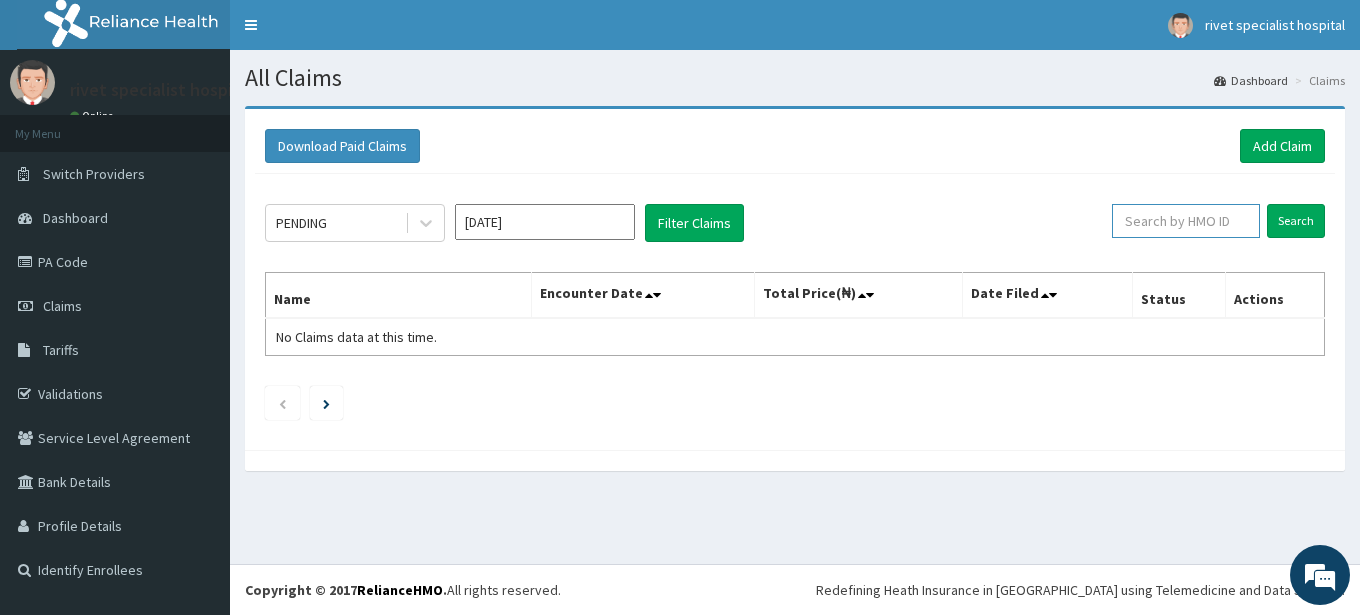 click at bounding box center [1186, 221] 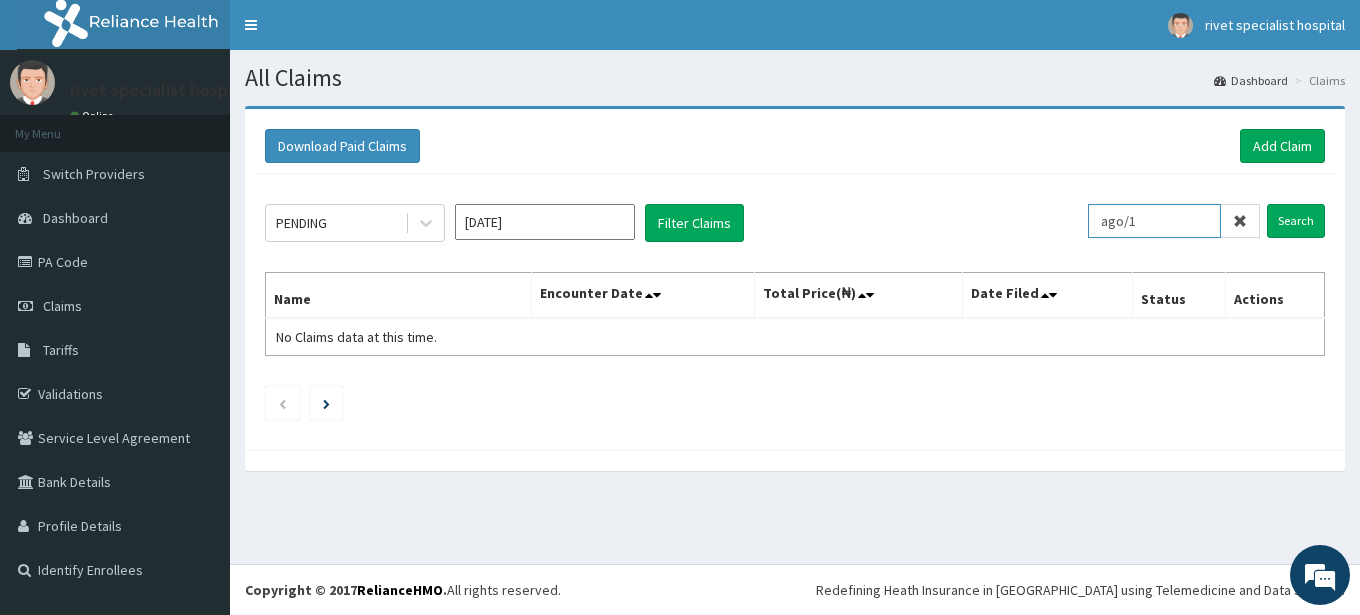 scroll, scrollTop: 0, scrollLeft: 0, axis: both 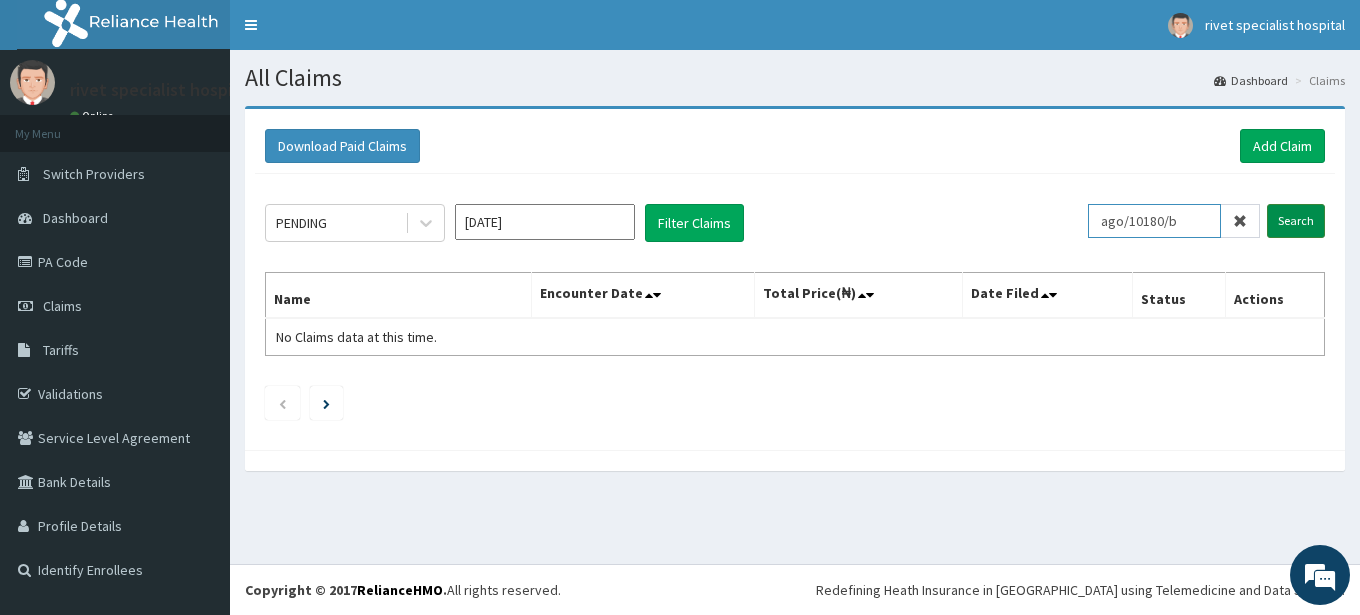 type on "ago/10180/b" 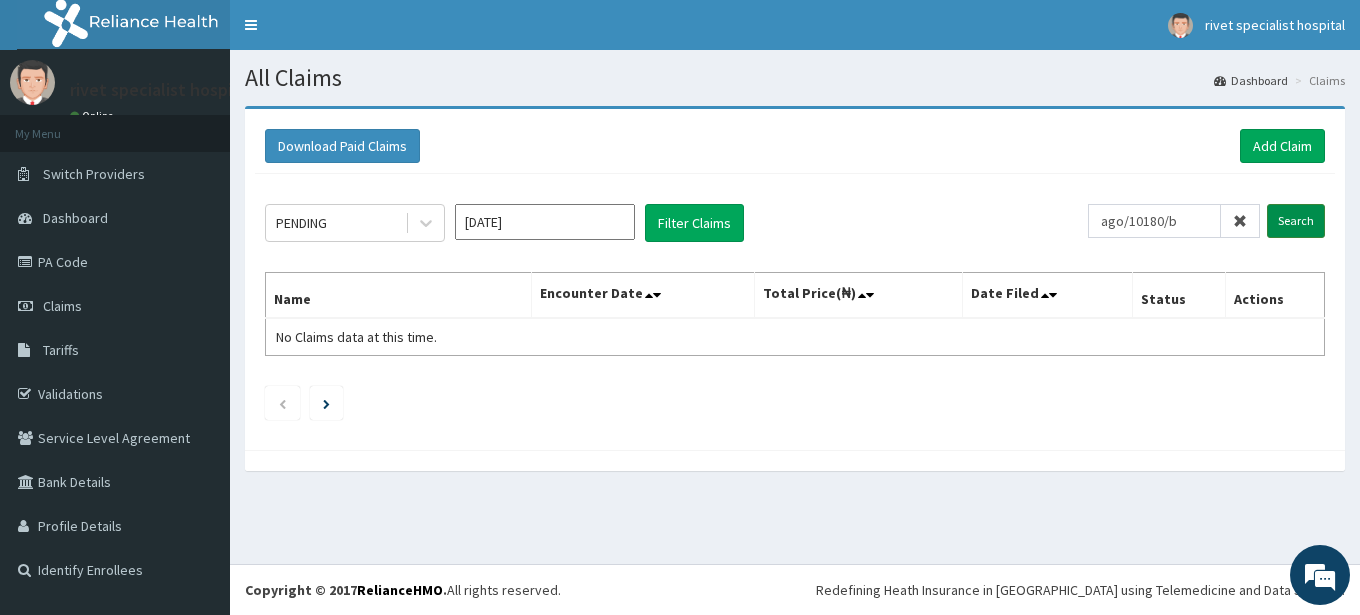 click on "Search" at bounding box center [1296, 221] 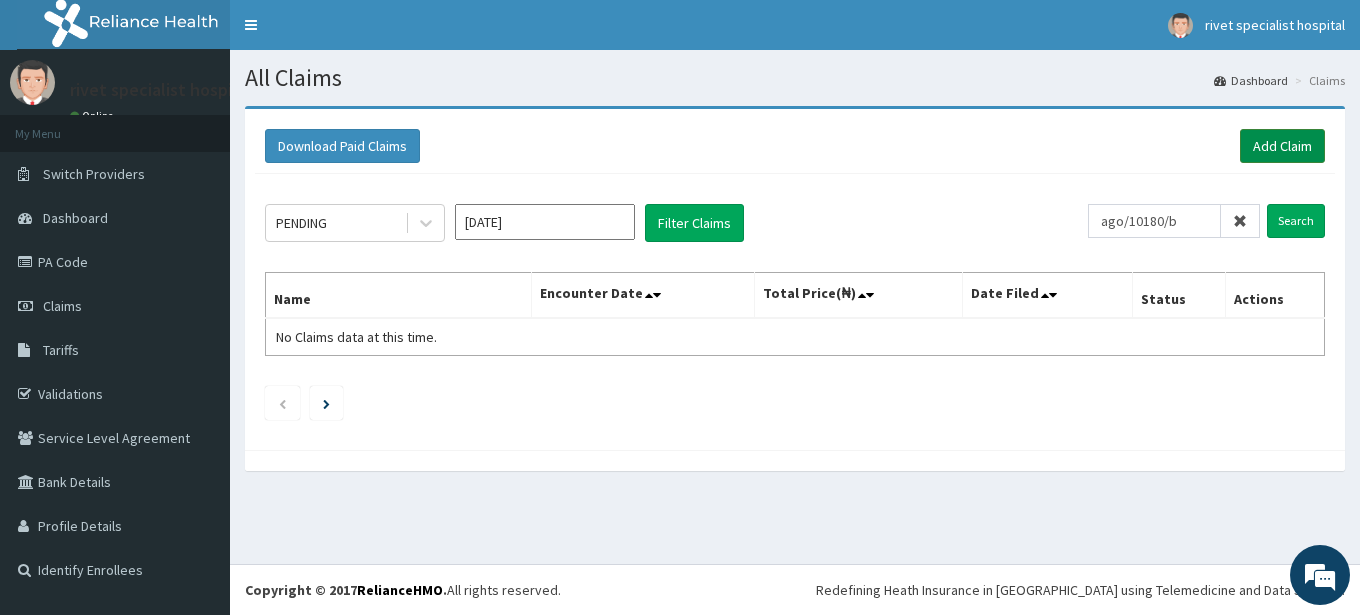 click on "Add Claim" at bounding box center (1282, 146) 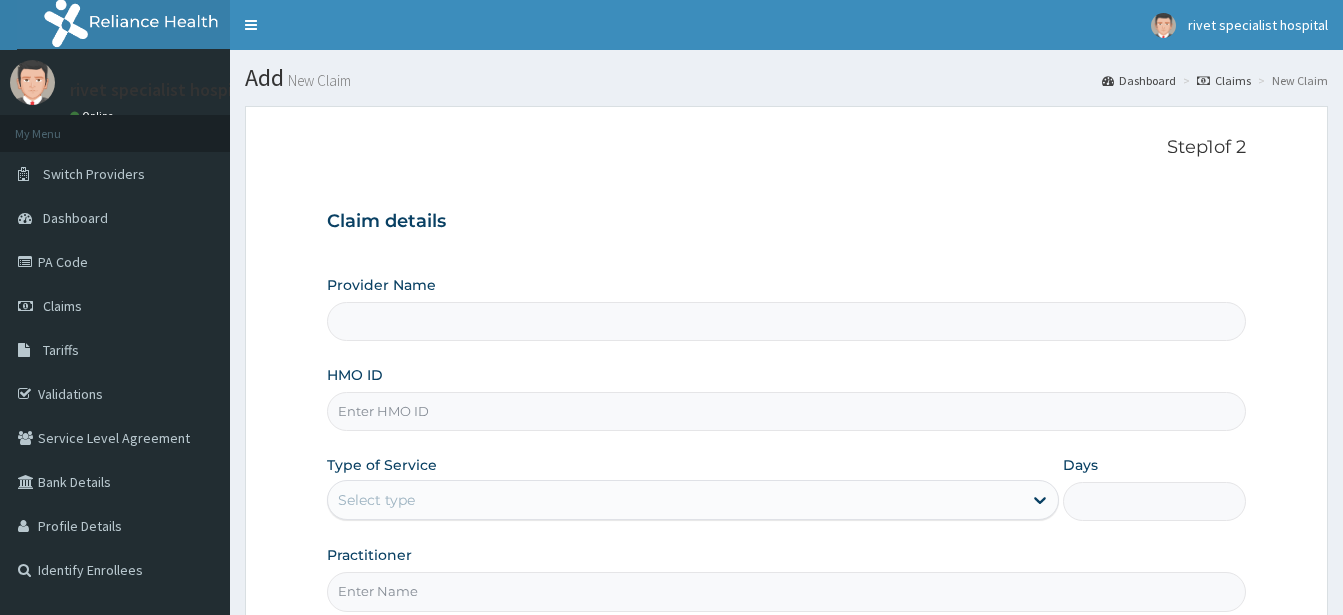 scroll, scrollTop: 0, scrollLeft: 0, axis: both 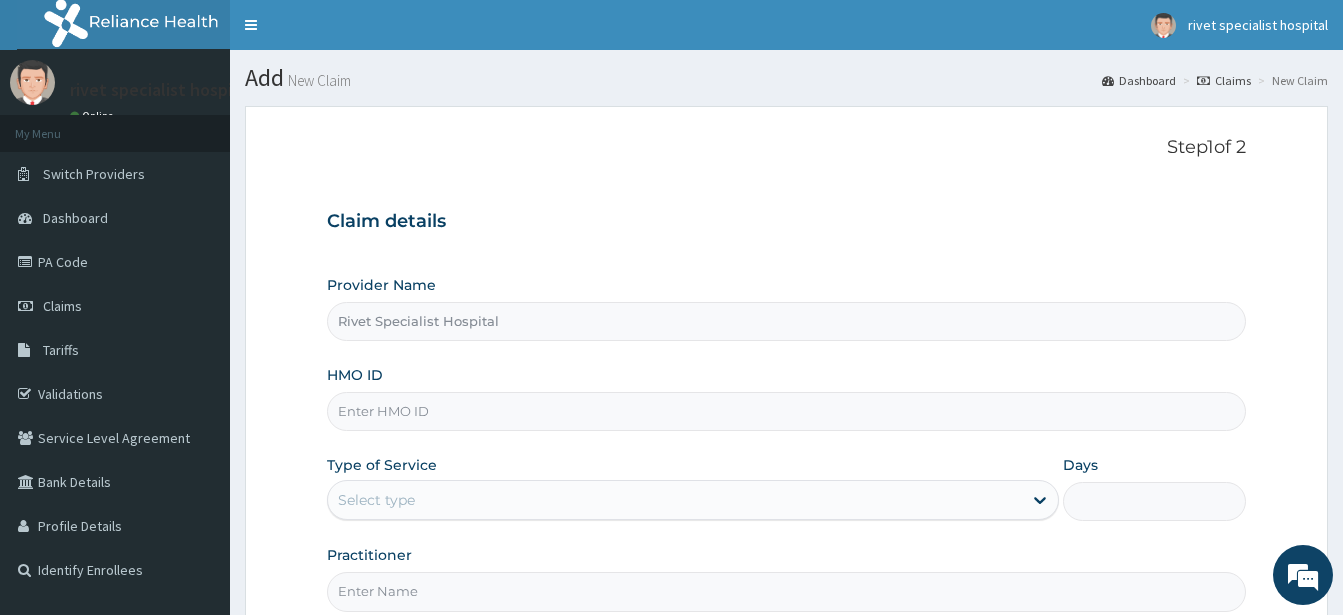 click on "HMO ID" at bounding box center [786, 411] 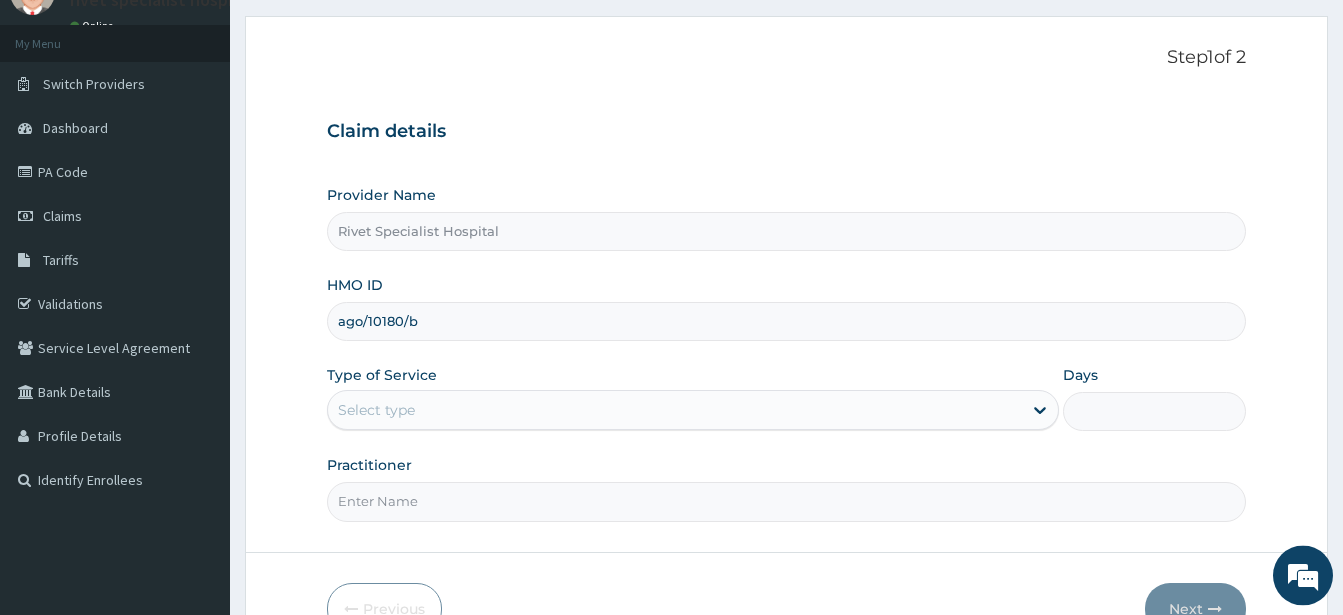 scroll, scrollTop: 102, scrollLeft: 0, axis: vertical 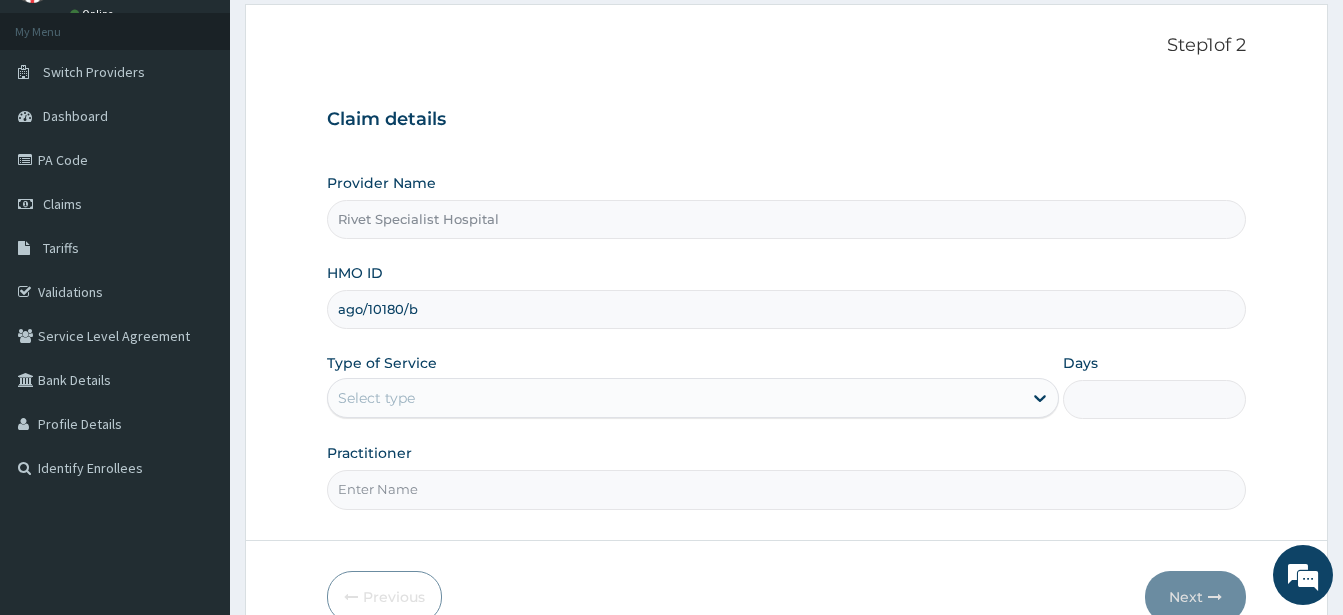 type on "ago/10180/b" 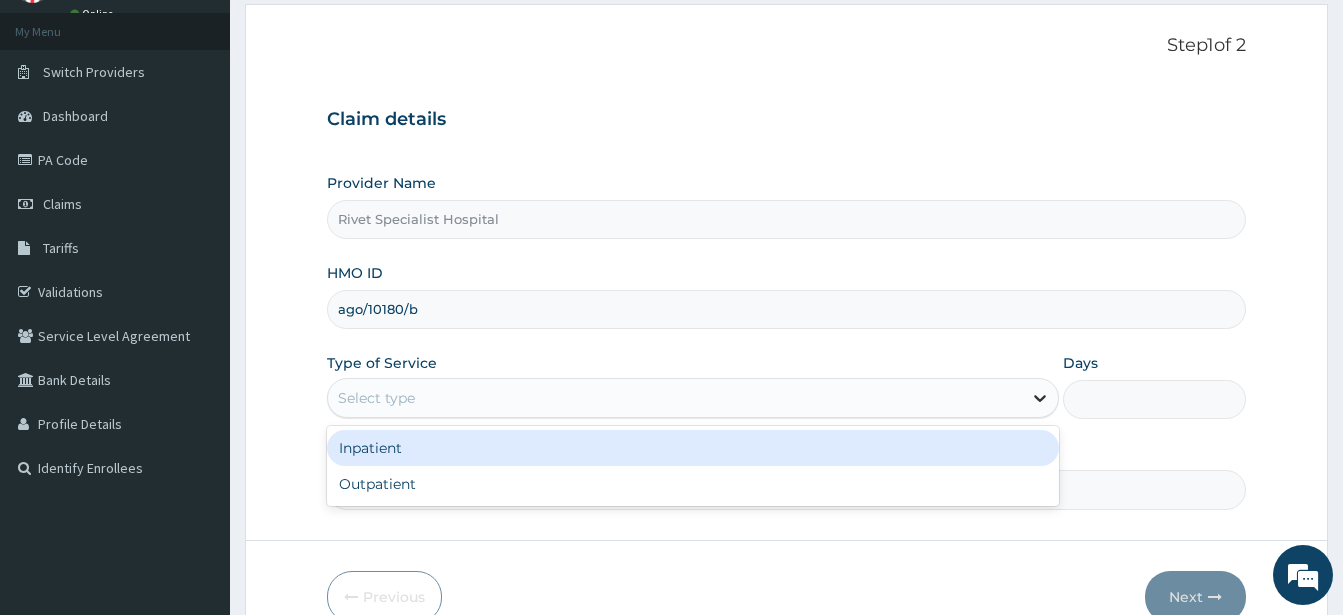 click 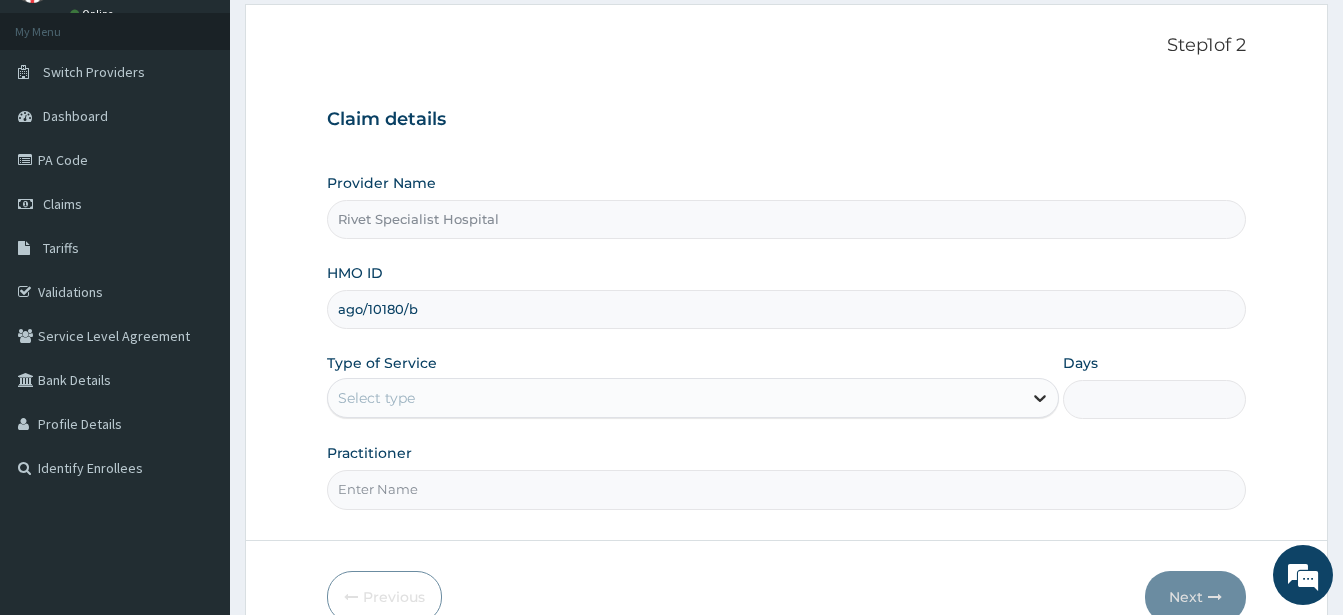 click 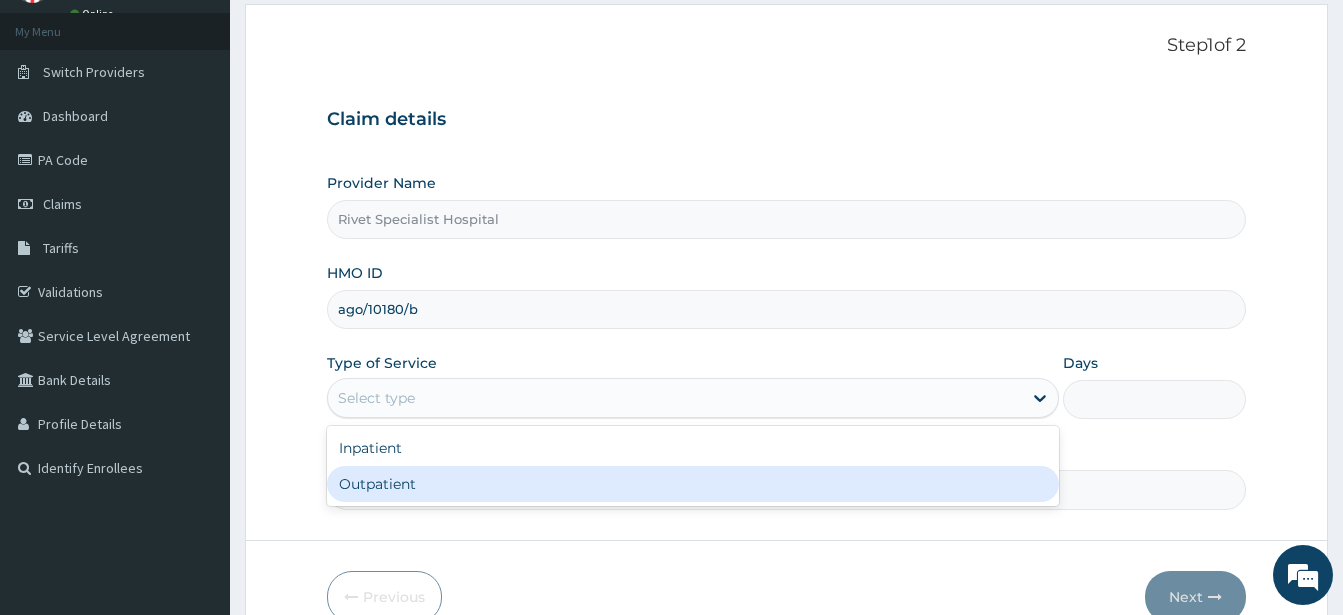 click on "Outpatient" at bounding box center (693, 484) 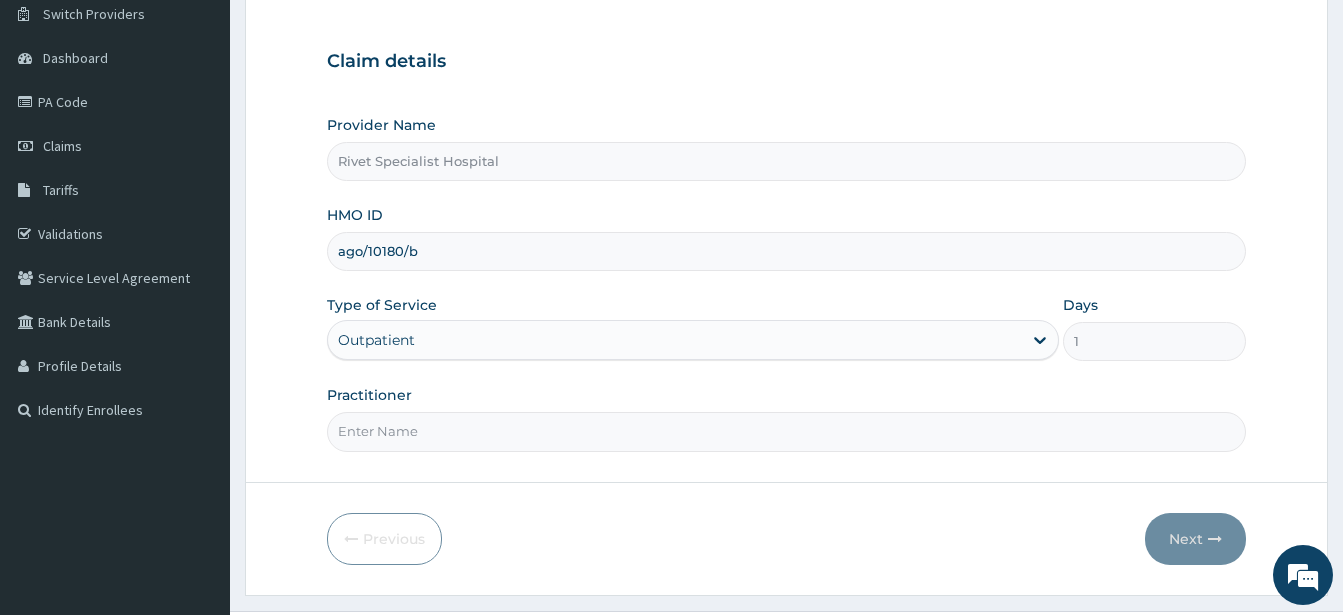 scroll, scrollTop: 204, scrollLeft: 0, axis: vertical 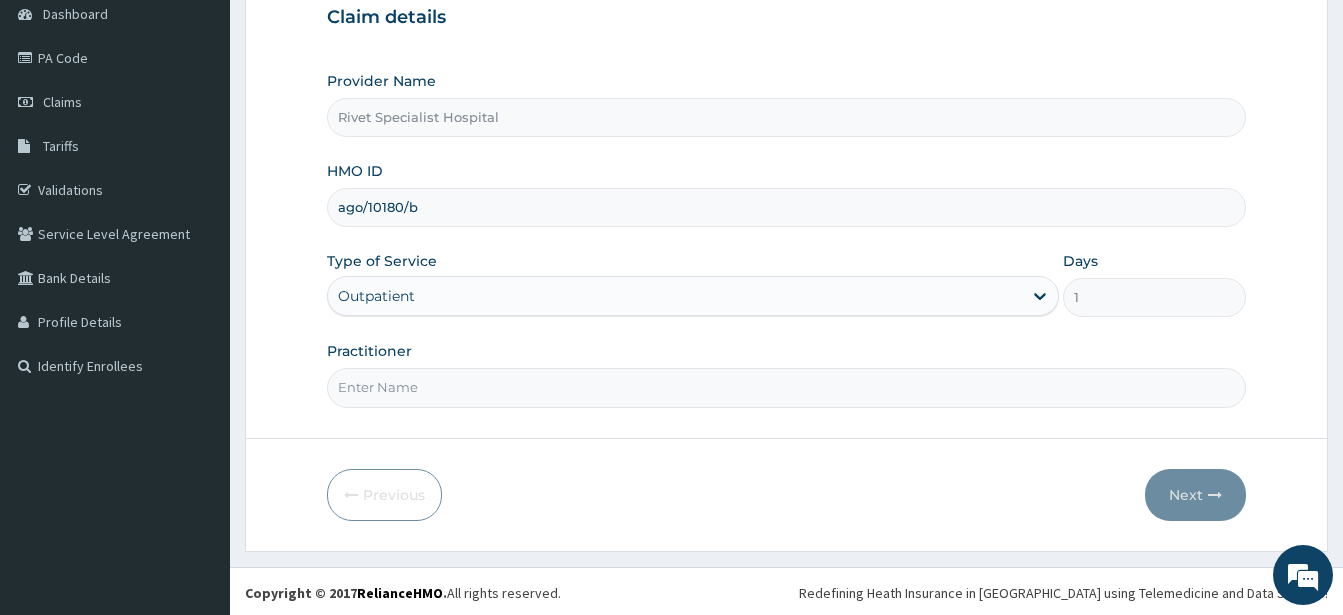 click on "Practitioner" at bounding box center (786, 387) 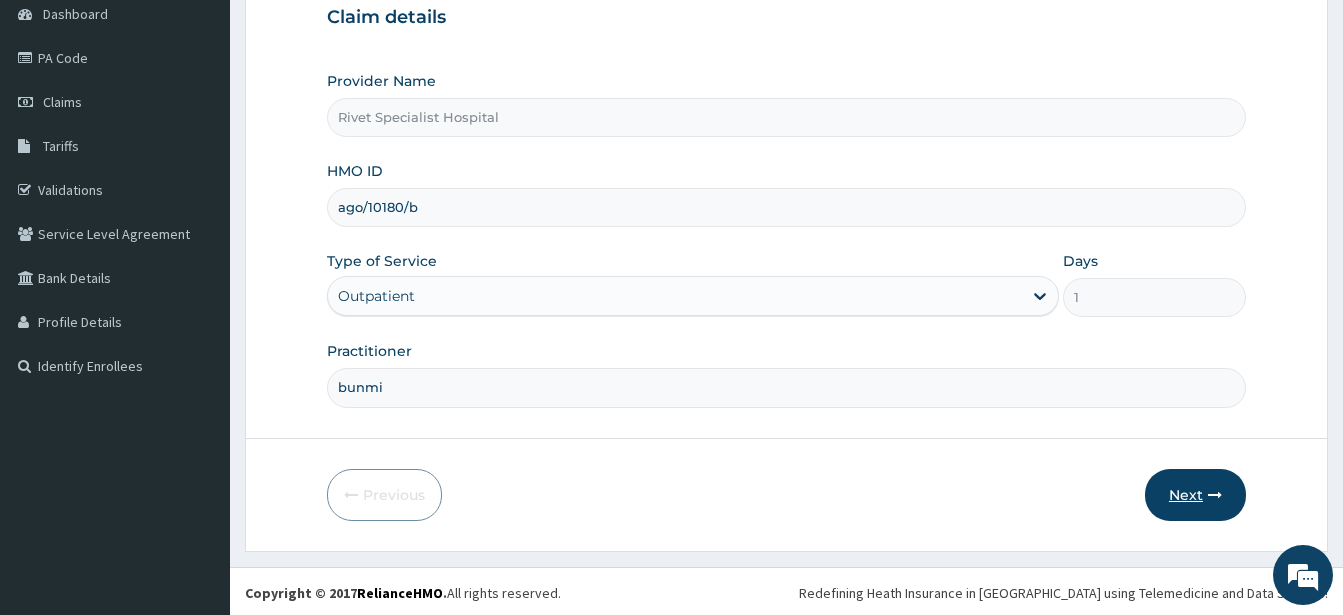 type on "bunmi" 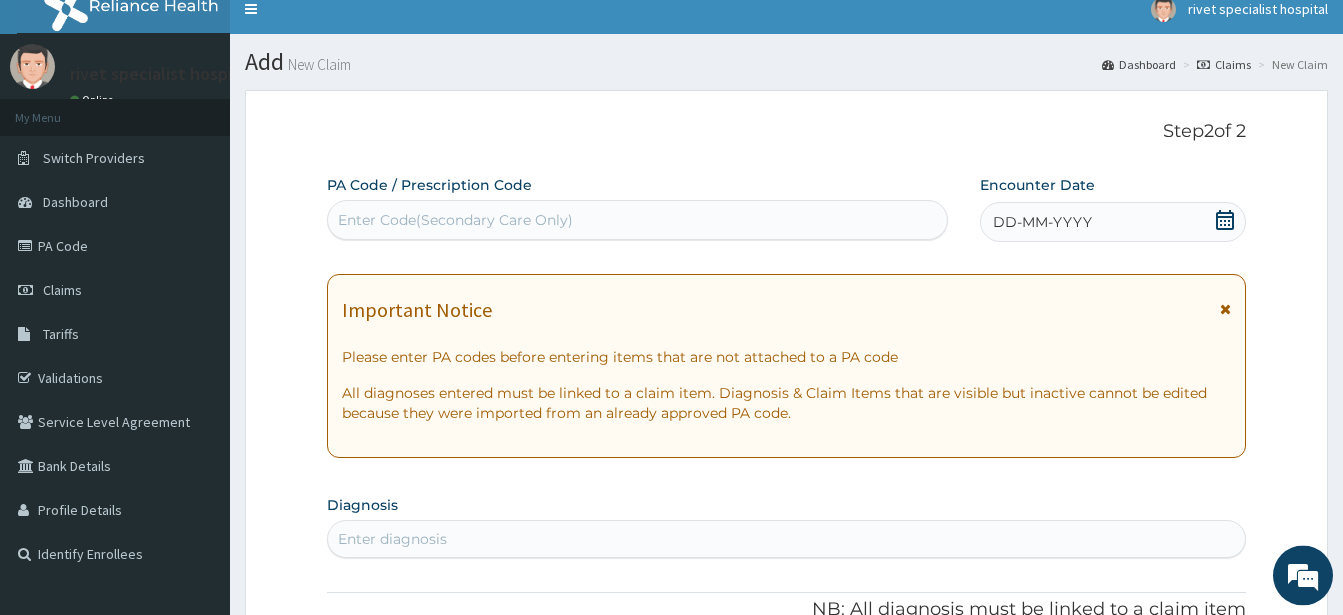 scroll, scrollTop: 0, scrollLeft: 0, axis: both 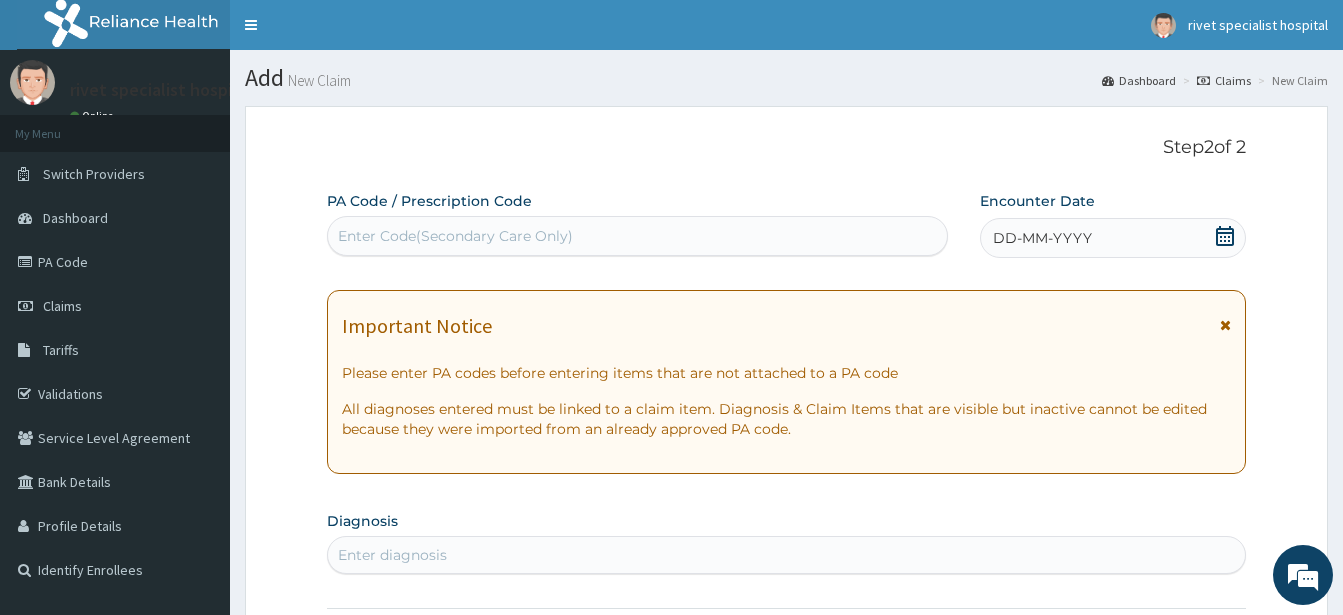 click on "Enter Code(Secondary Care Only)" at bounding box center (455, 236) 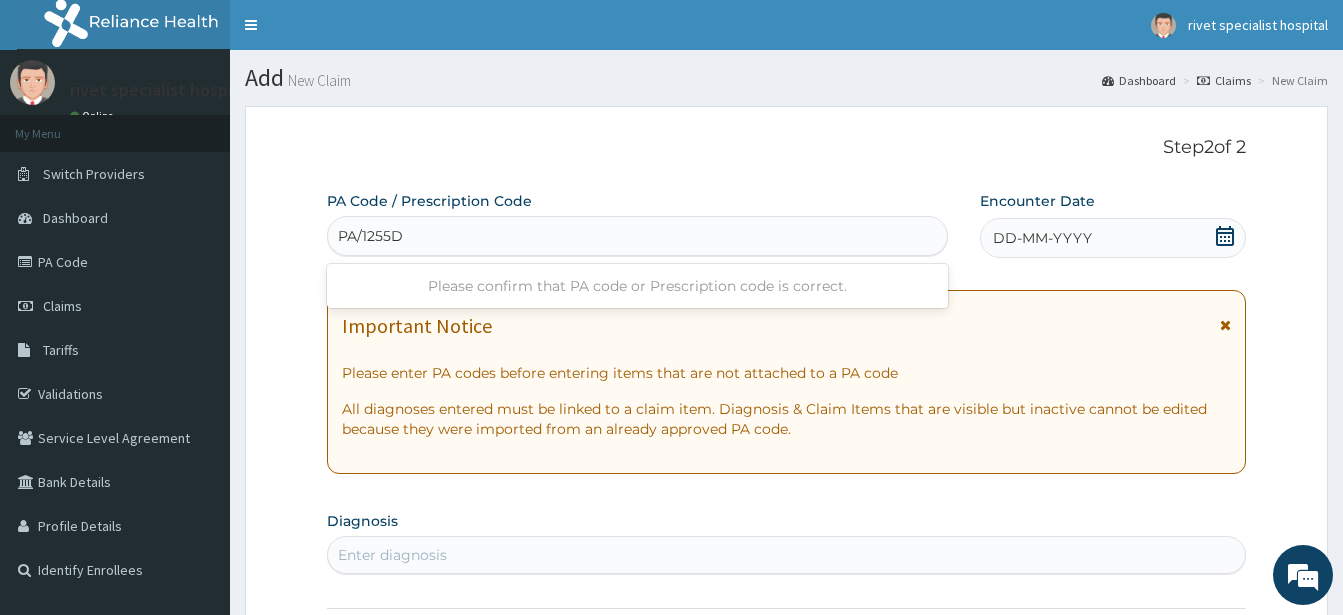type on "PA/1255D9" 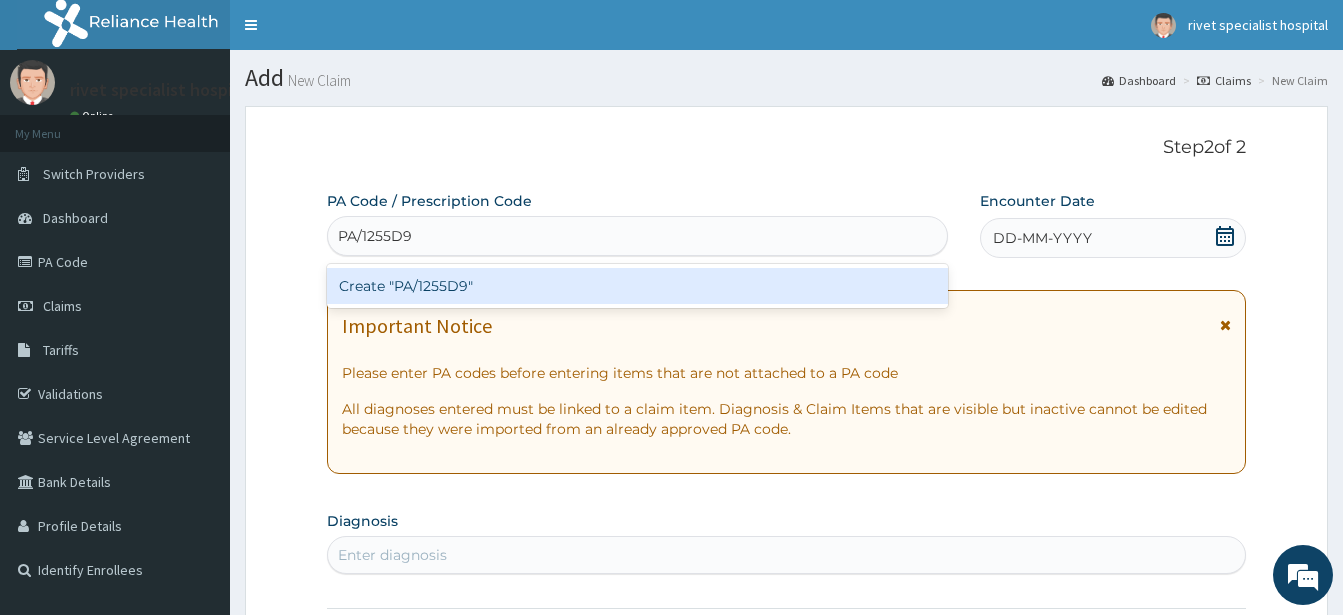click on "Create "PA/1255D9"" at bounding box center [637, 286] 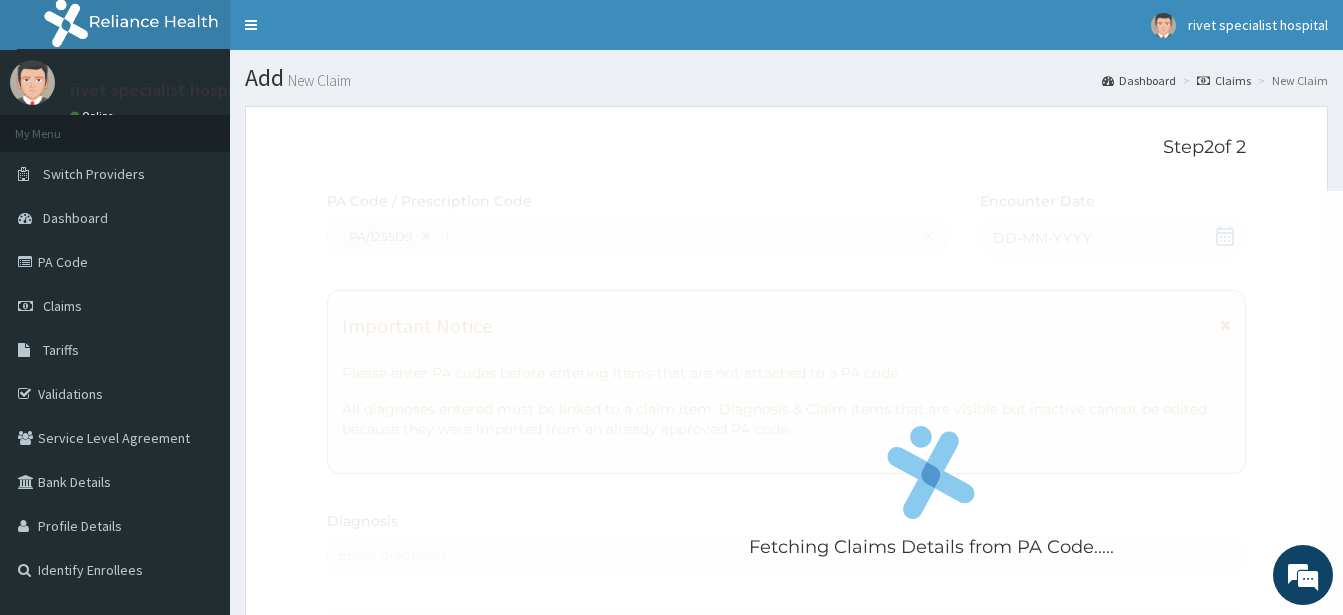 type 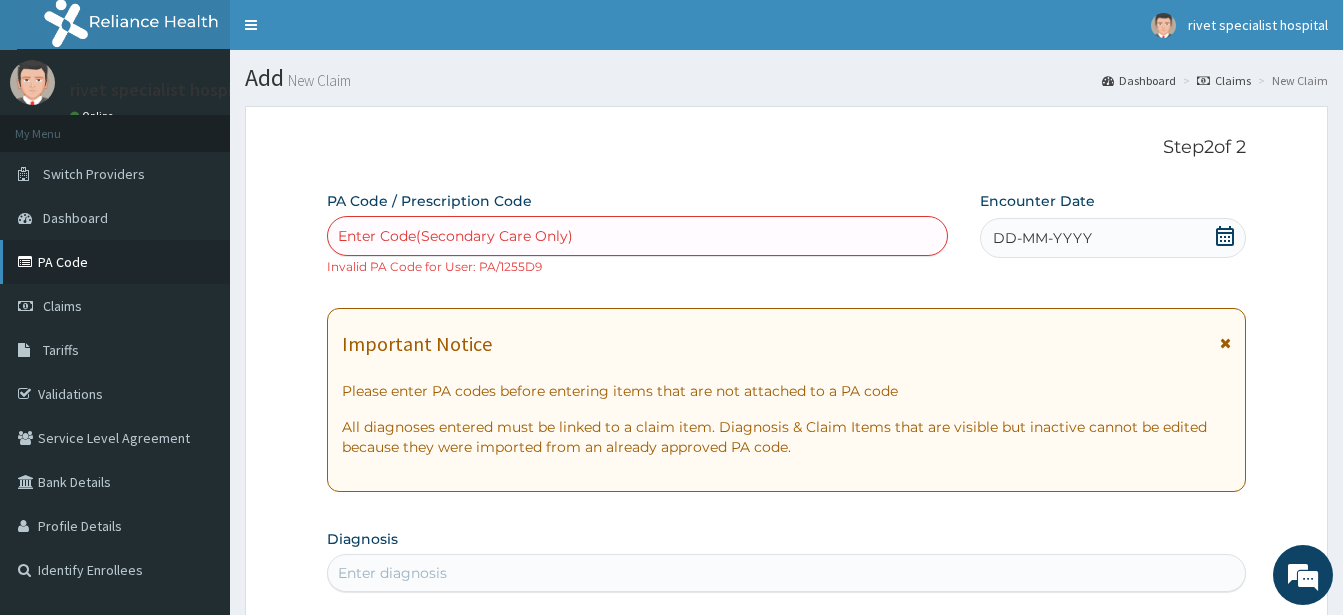 click on "PA Code" at bounding box center [115, 262] 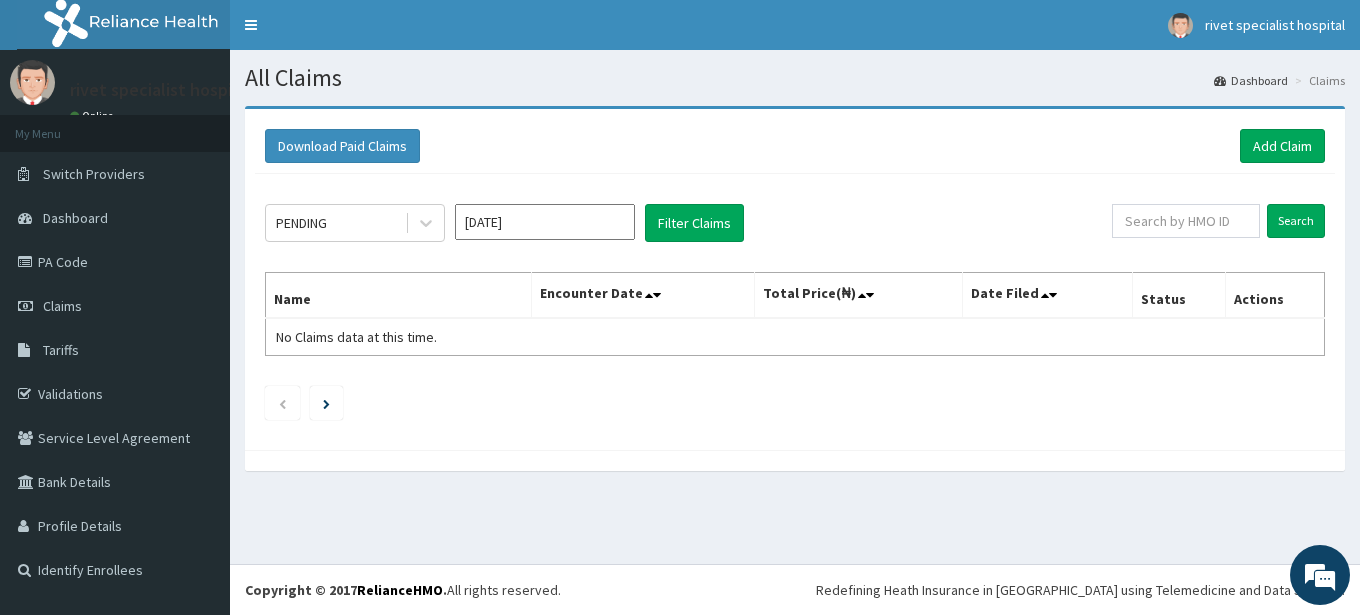 scroll, scrollTop: 0, scrollLeft: 0, axis: both 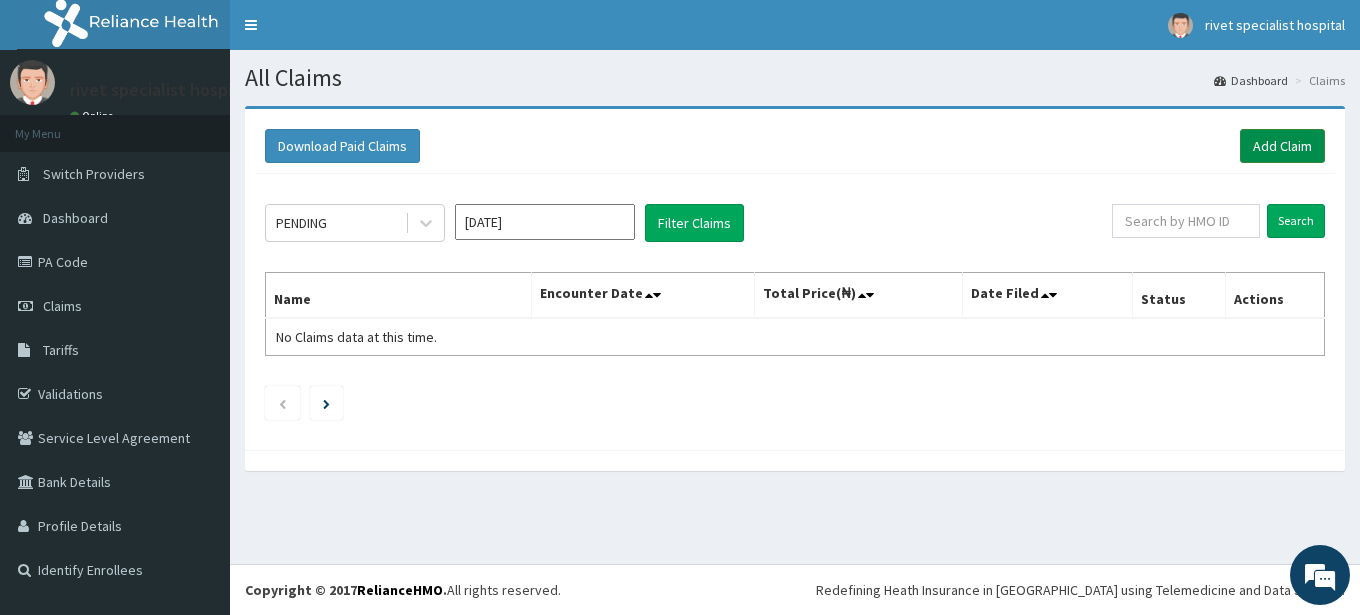 click on "Add Claim" at bounding box center (1282, 146) 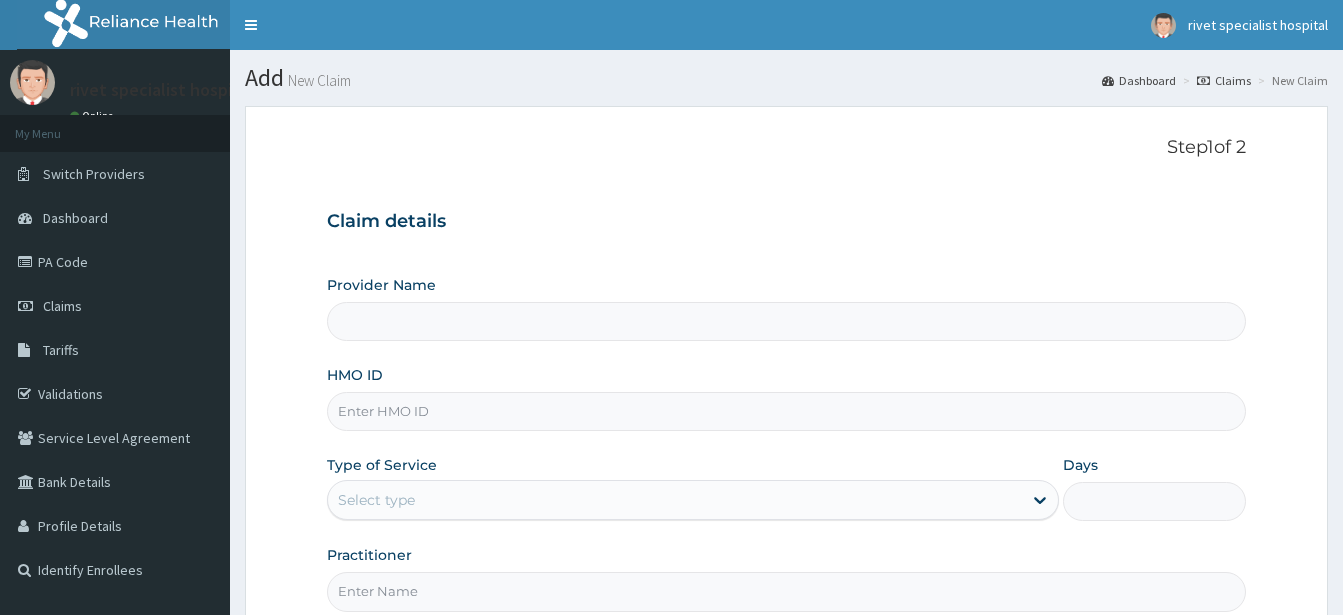scroll, scrollTop: 0, scrollLeft: 0, axis: both 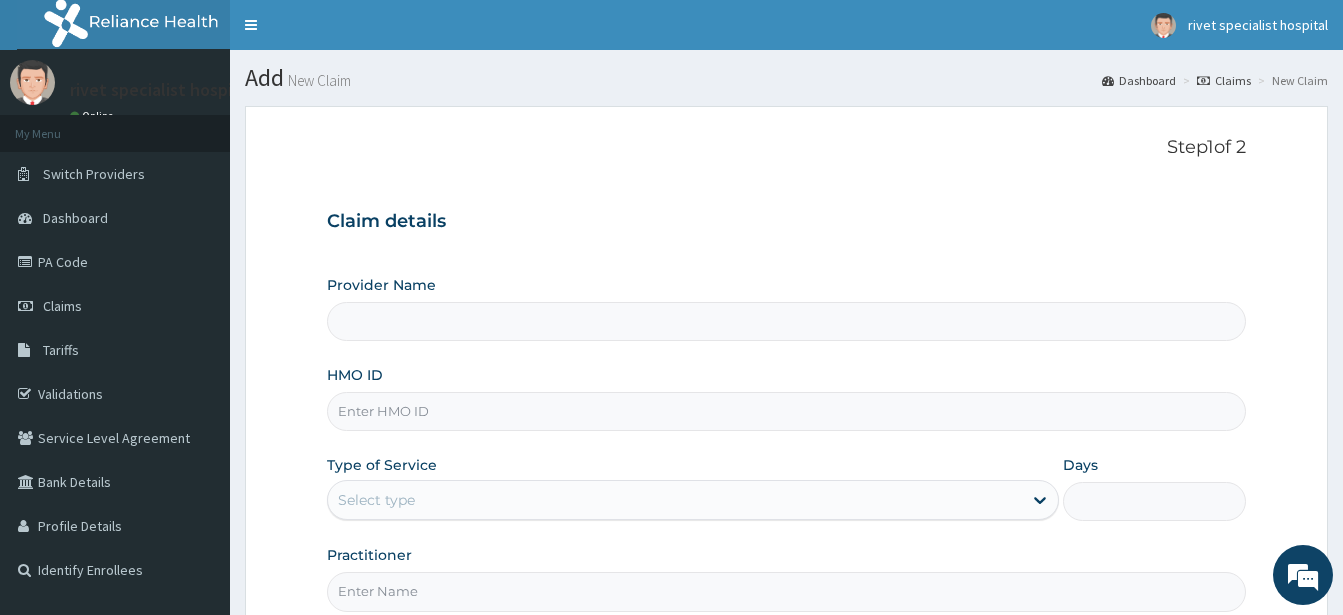 type on "Rivet Specialist Hospital" 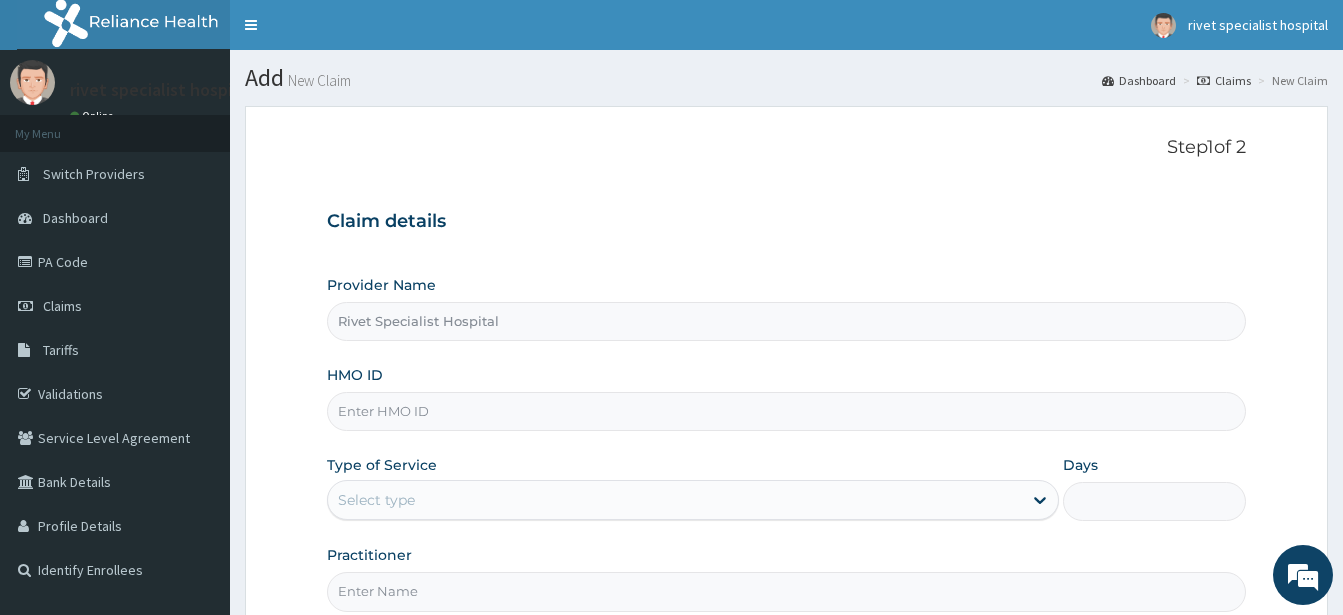 click on "HMO ID" at bounding box center [786, 411] 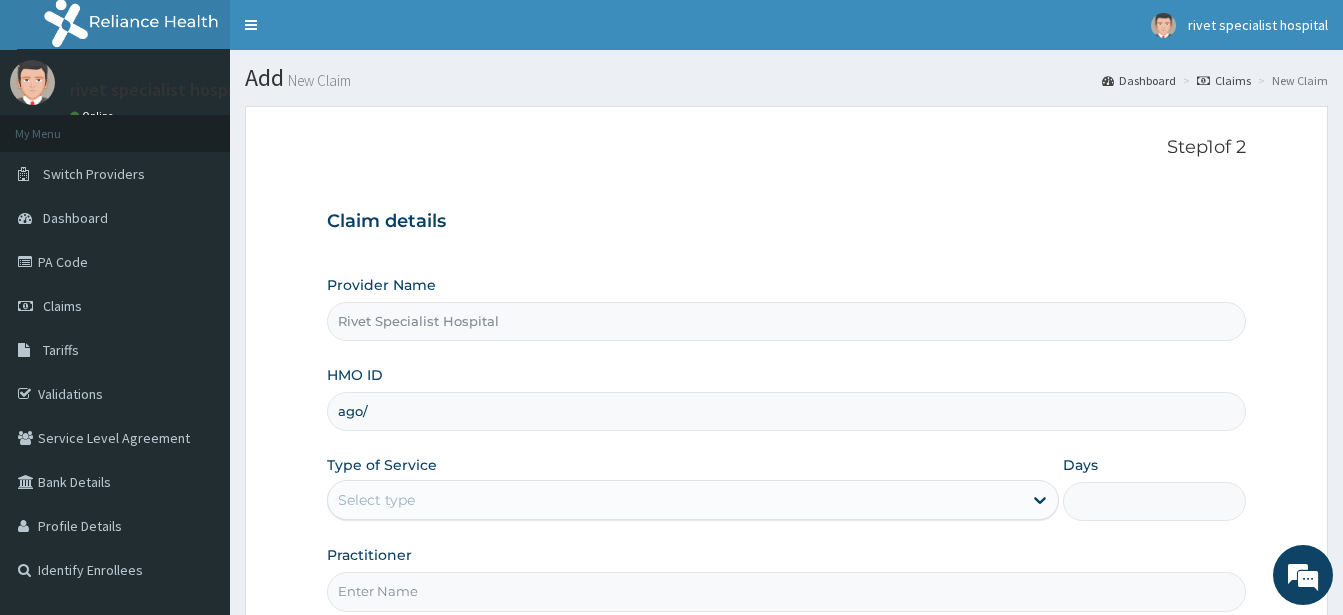 scroll, scrollTop: 0, scrollLeft: 0, axis: both 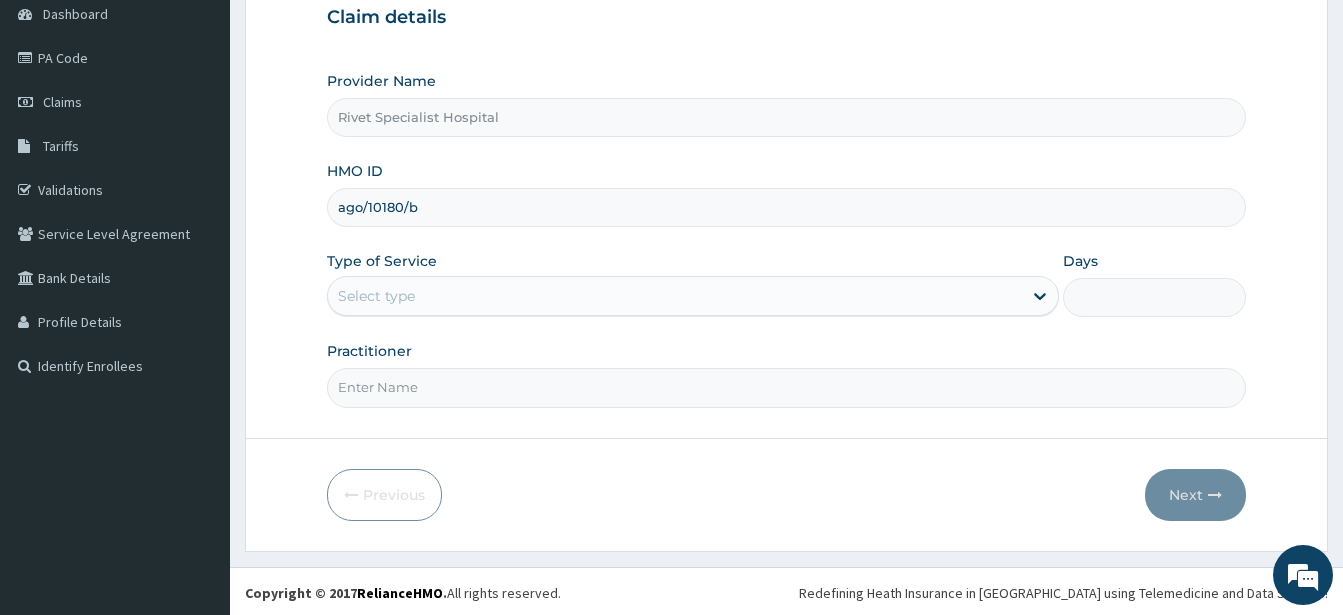 type on "ago/10180/b" 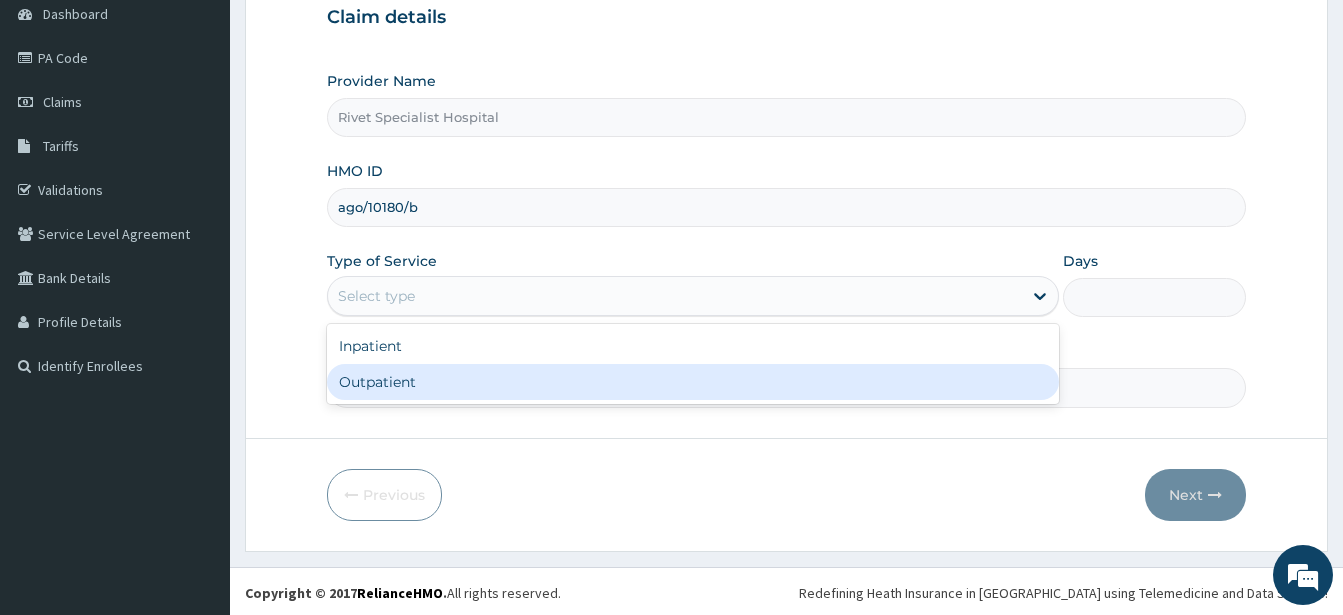 click on "Outpatient" at bounding box center (693, 382) 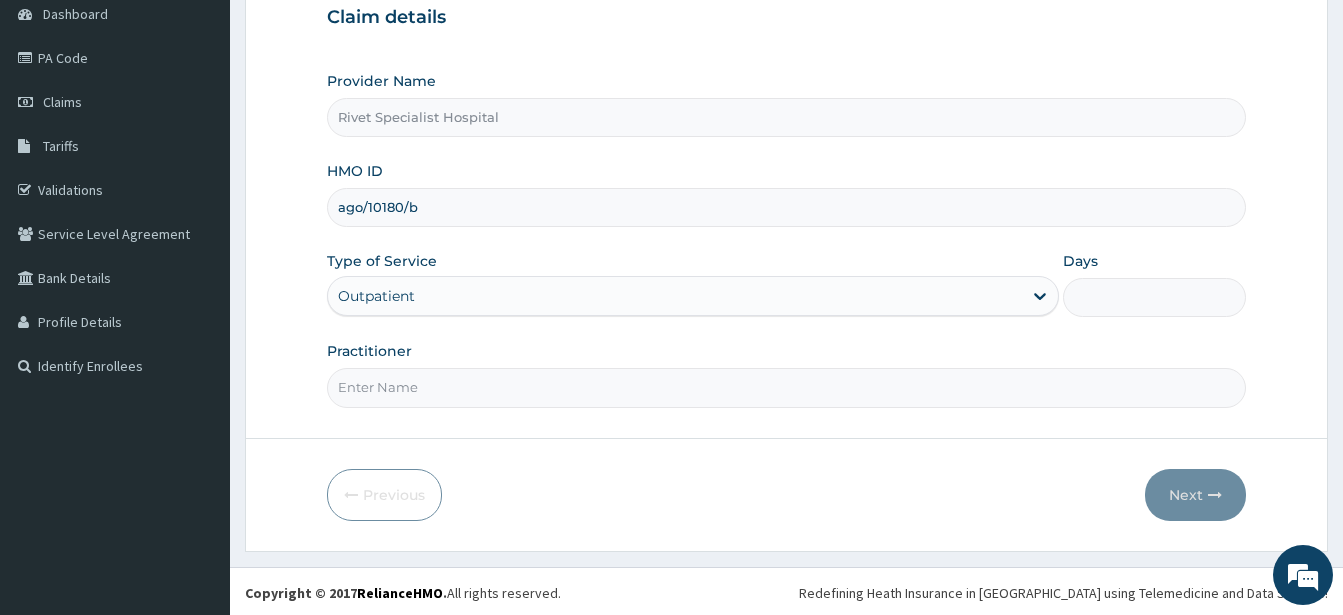 type on "1" 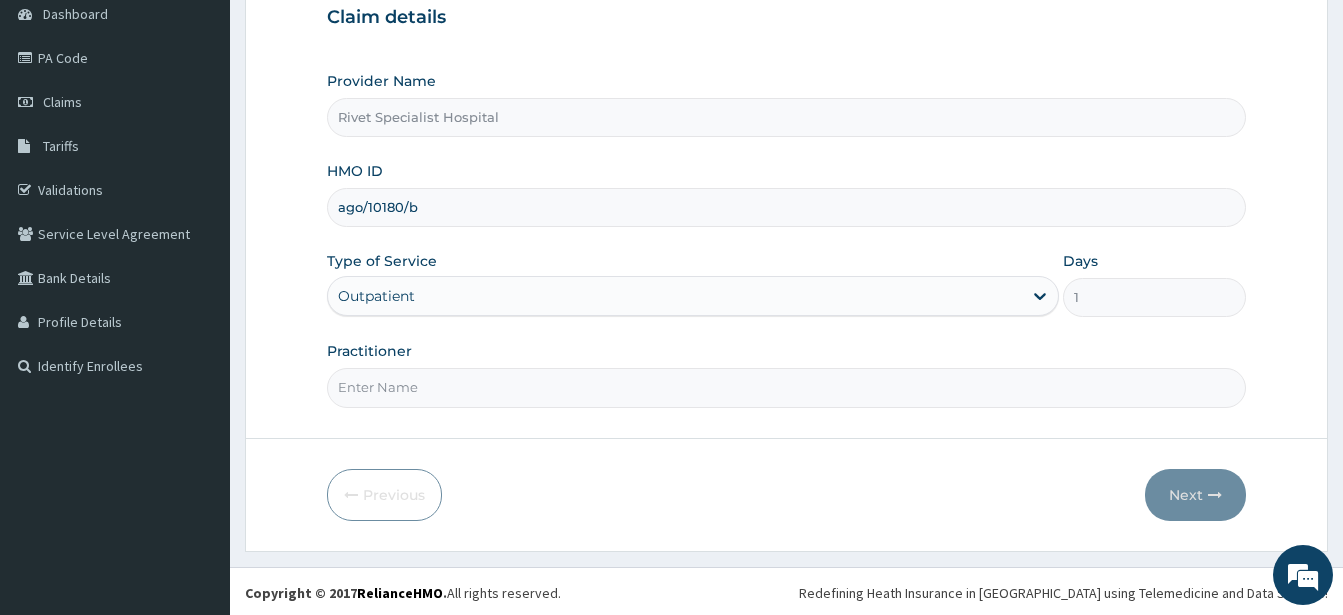 click on "Practitioner" at bounding box center (786, 387) 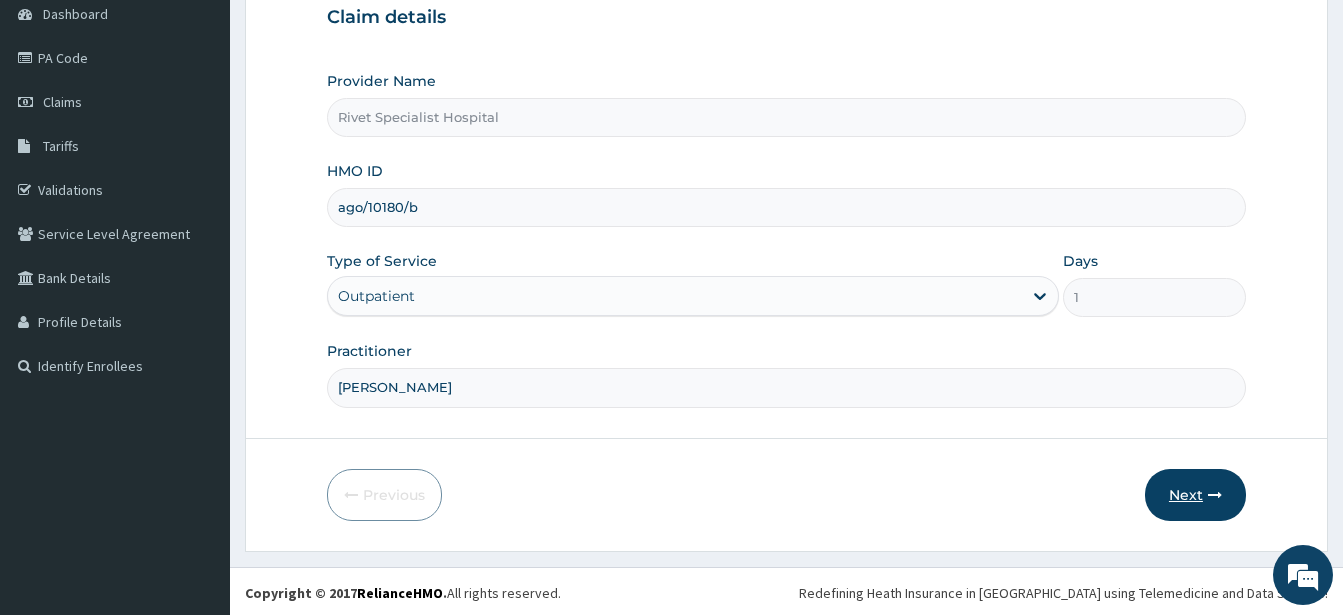 type on "soyinka" 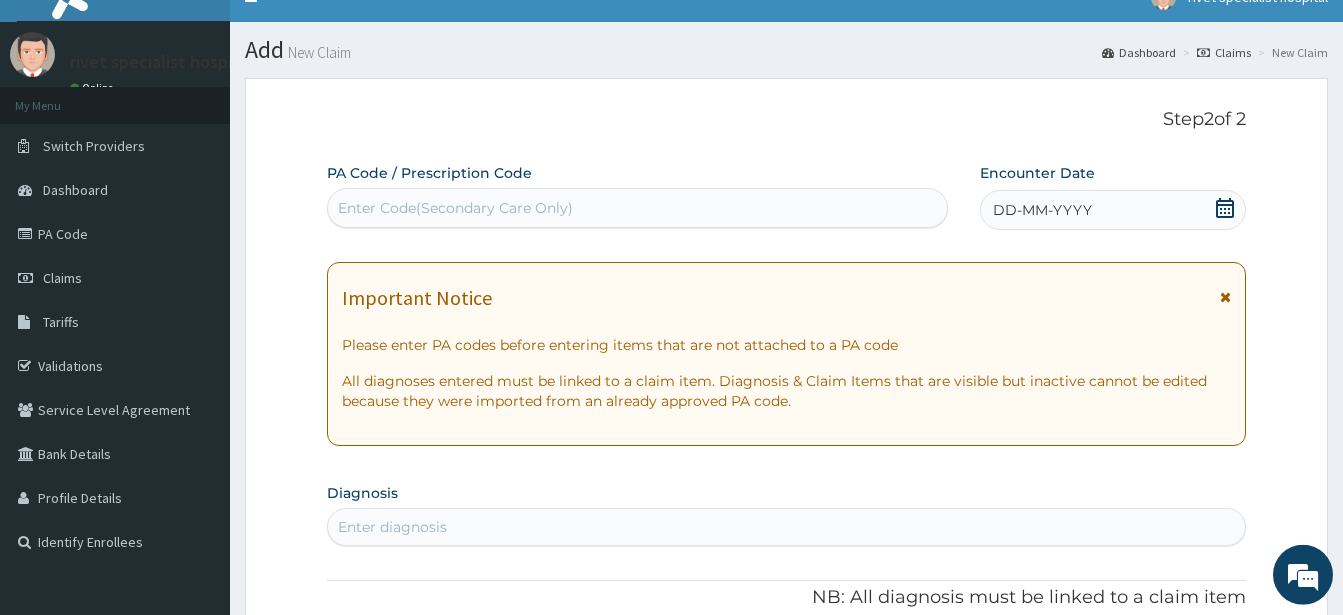 scroll, scrollTop: 0, scrollLeft: 0, axis: both 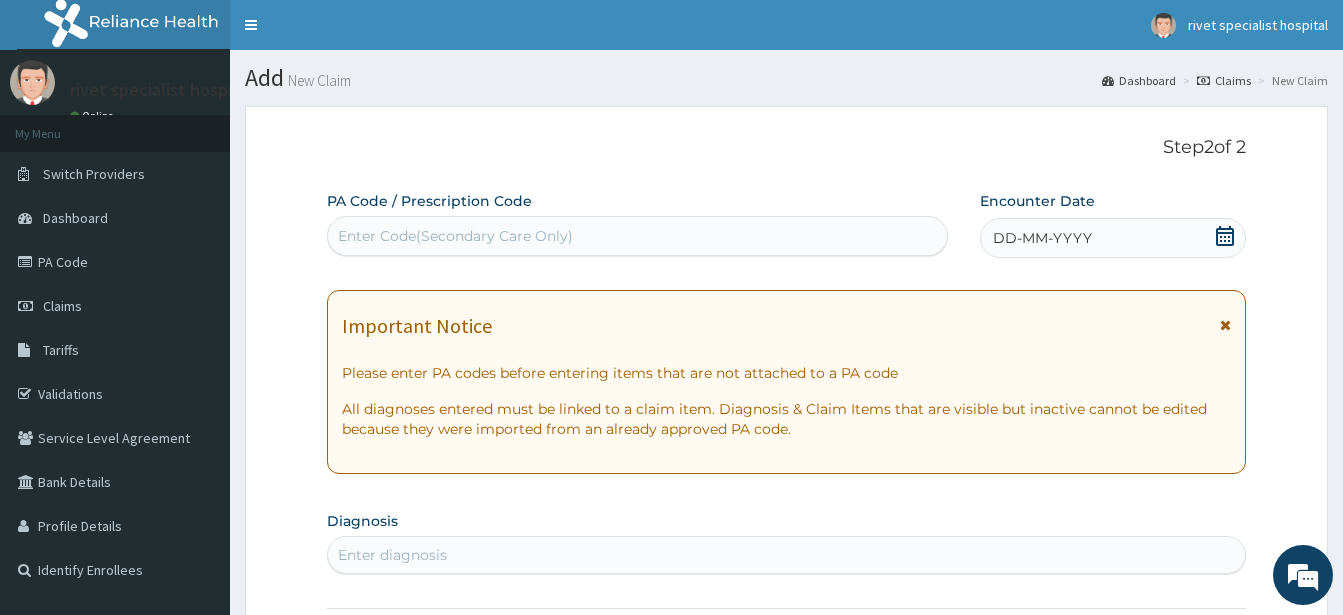 click on "Enter Code(Secondary Care Only)" at bounding box center [455, 236] 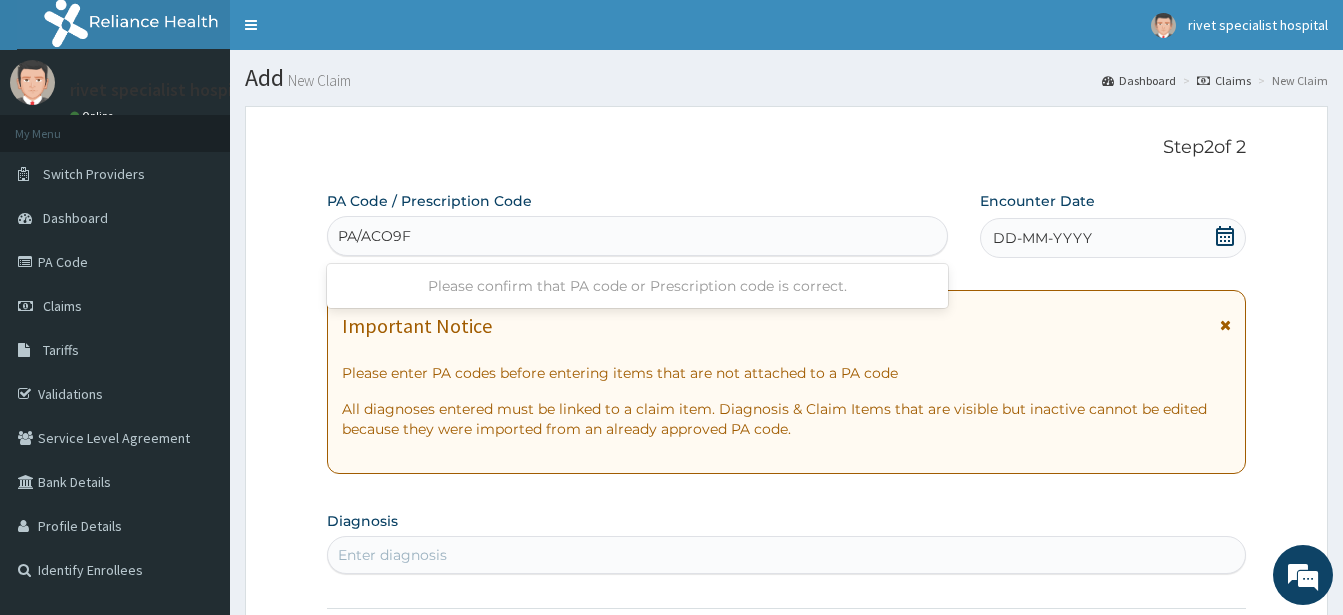 type on "PA/ACO9F1" 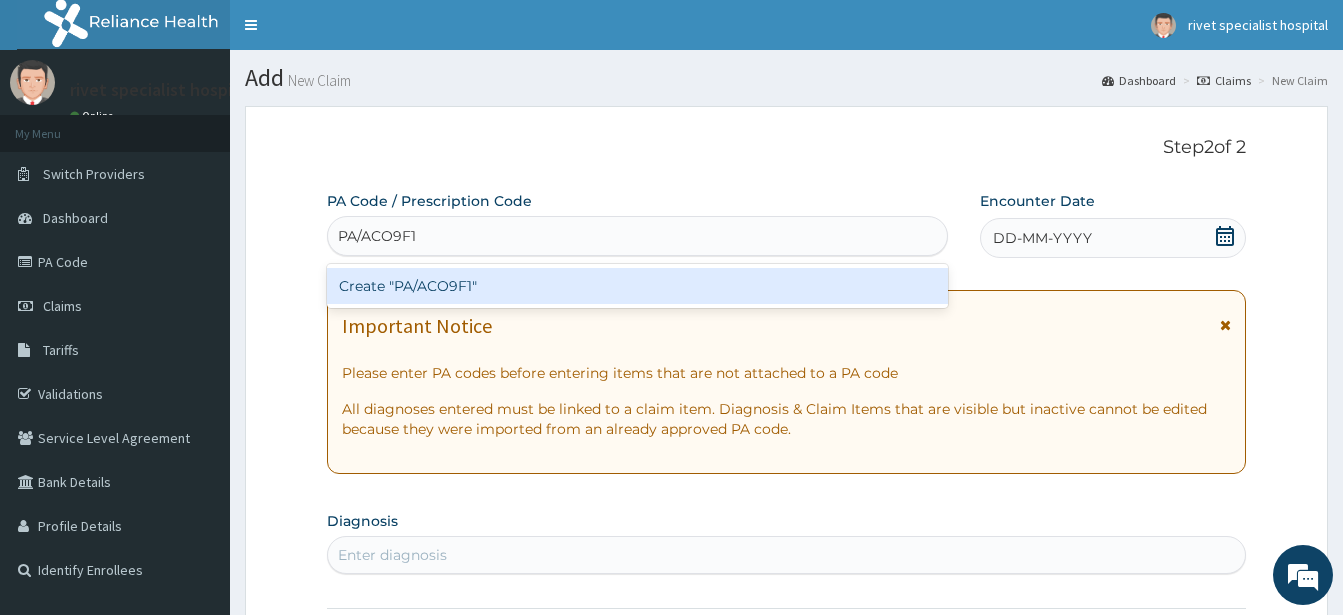 click on "Create "PA/ACO9F1"" at bounding box center (637, 286) 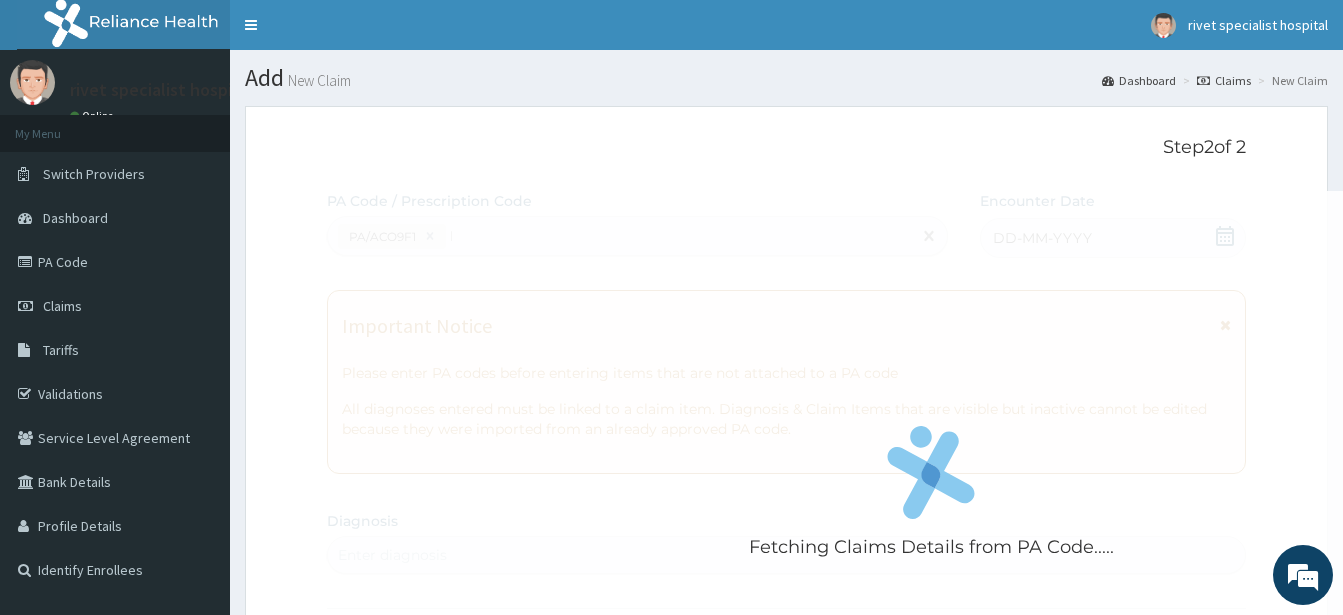 type 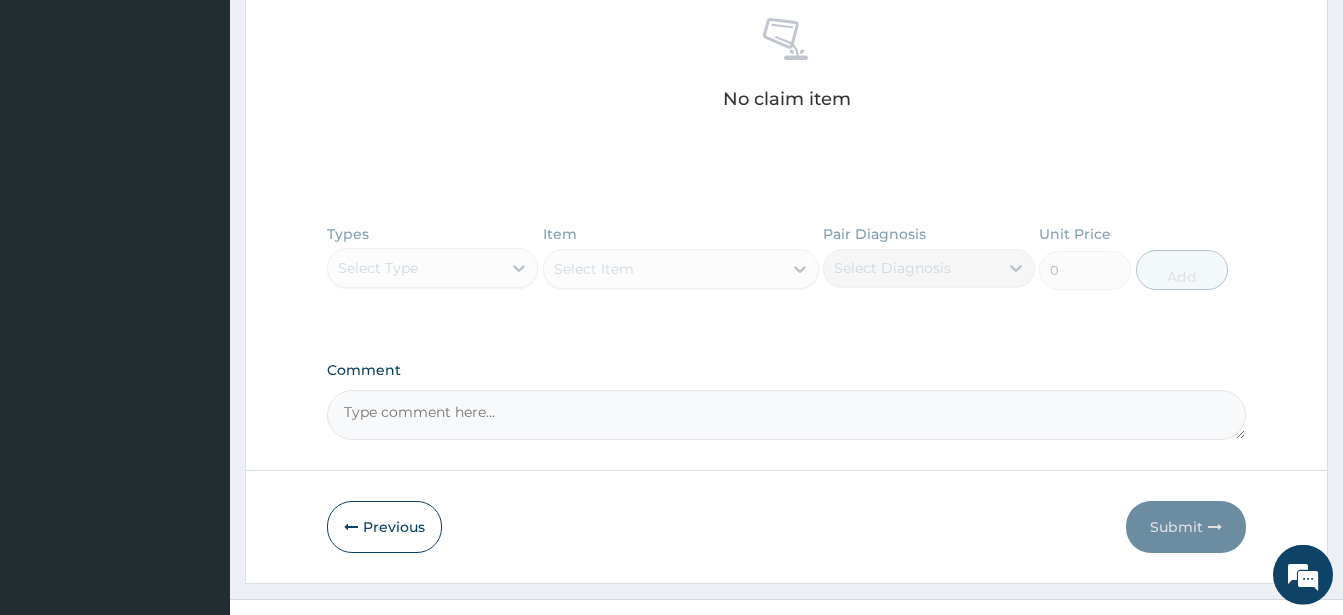 scroll, scrollTop: 839, scrollLeft: 0, axis: vertical 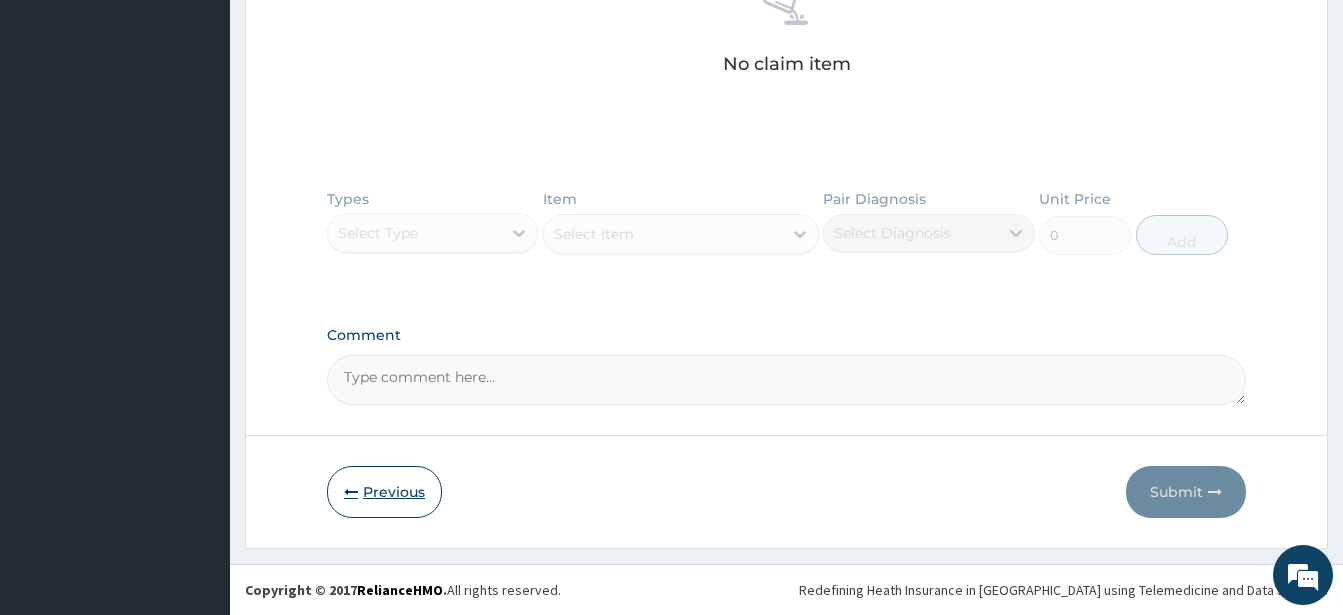 click on "Previous" at bounding box center [384, 492] 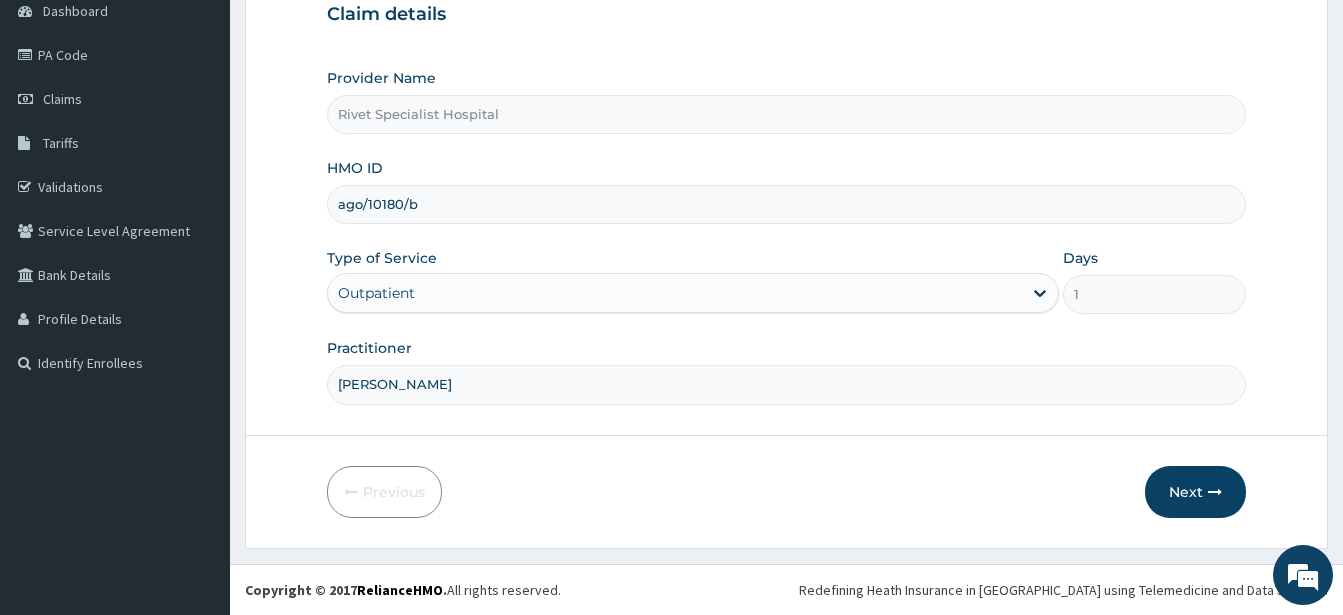 click on "ago/10180/b" at bounding box center (786, 204) 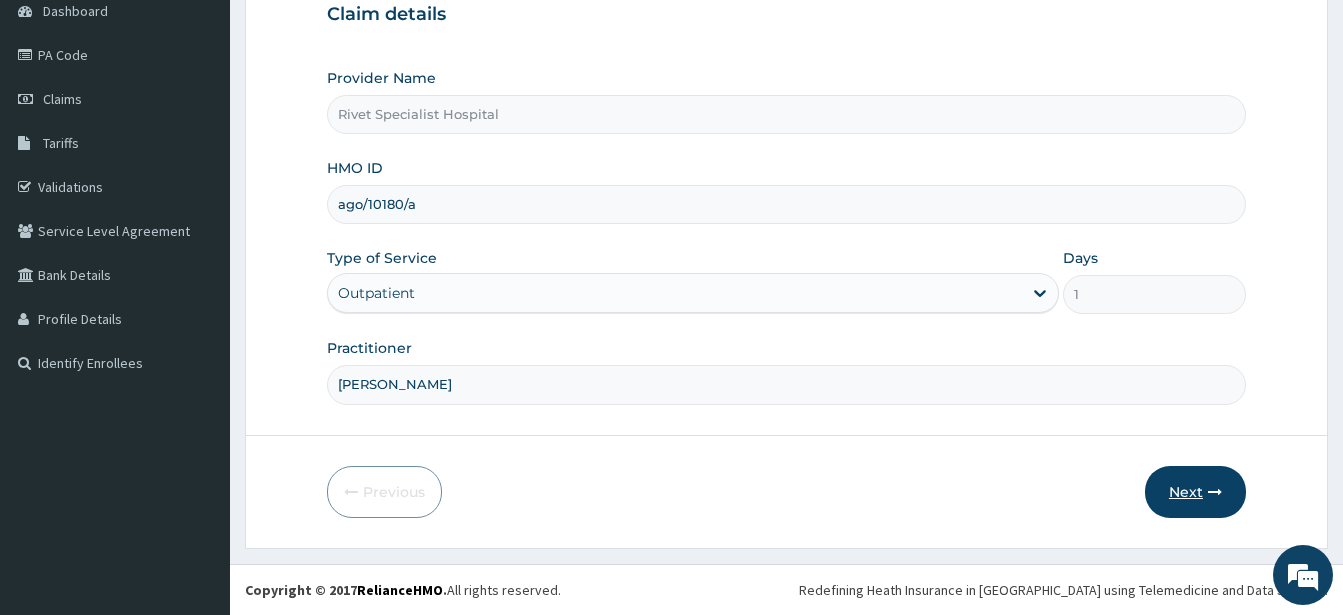 type on "ago/10180/a" 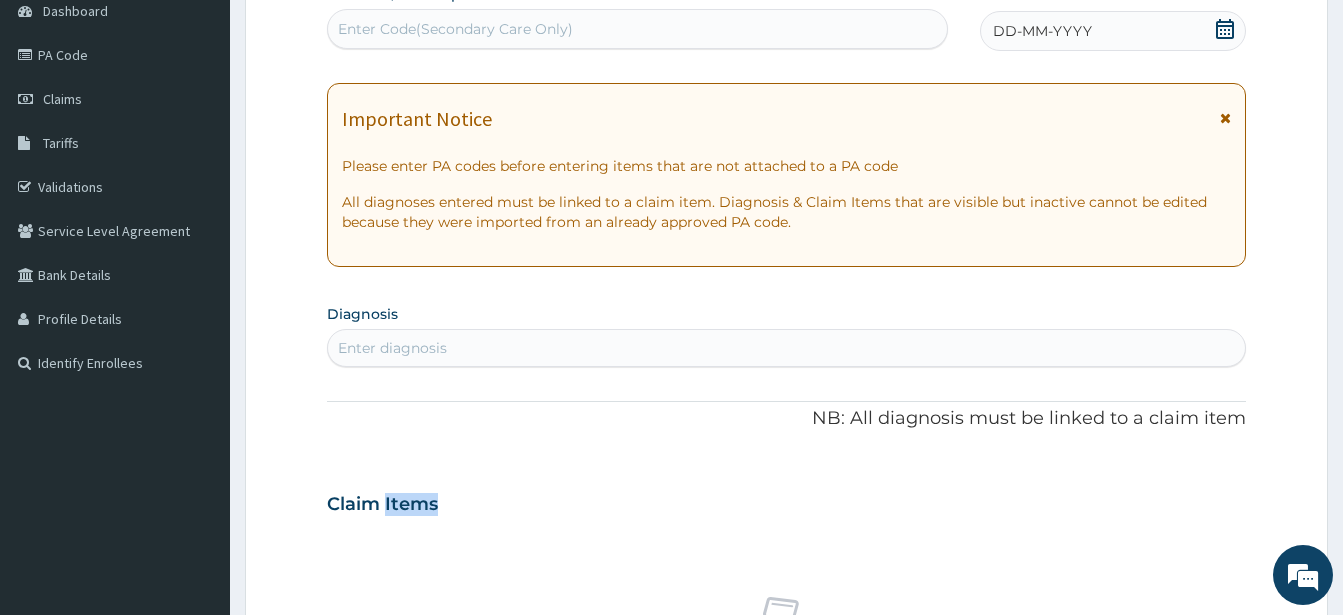 scroll, scrollTop: 0, scrollLeft: 0, axis: both 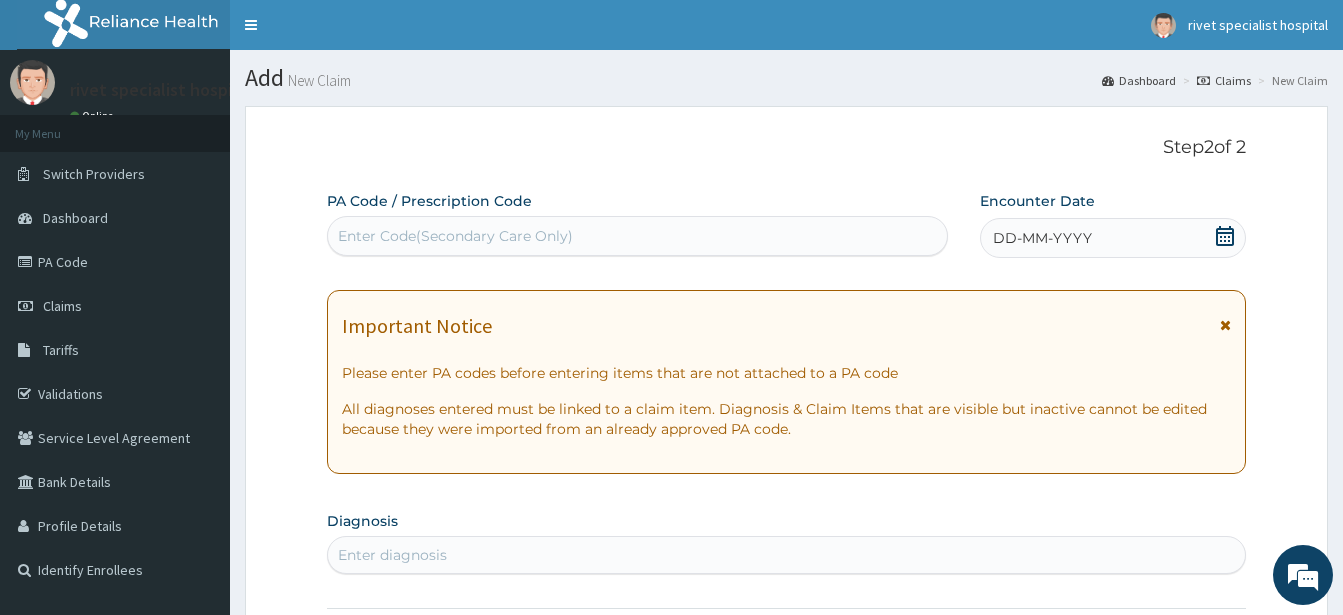 click on "Enter Code(Secondary Care Only)" at bounding box center (455, 236) 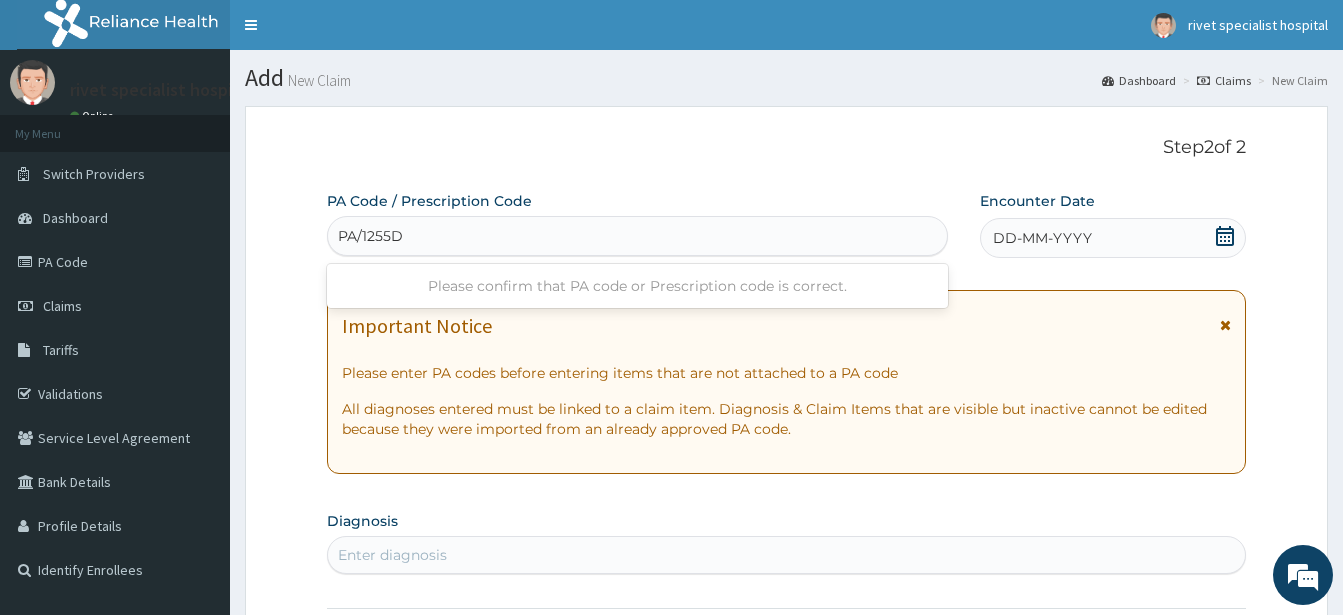 type on "PA/1255D9" 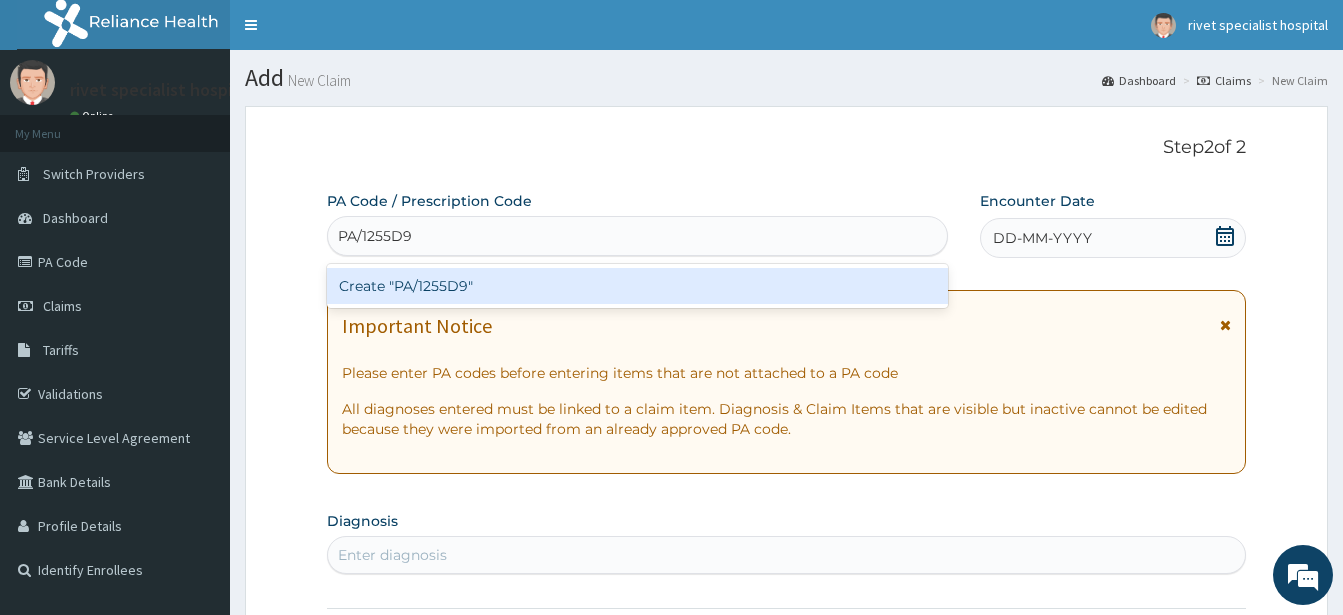 click on "Create "PA/1255D9"" at bounding box center [637, 286] 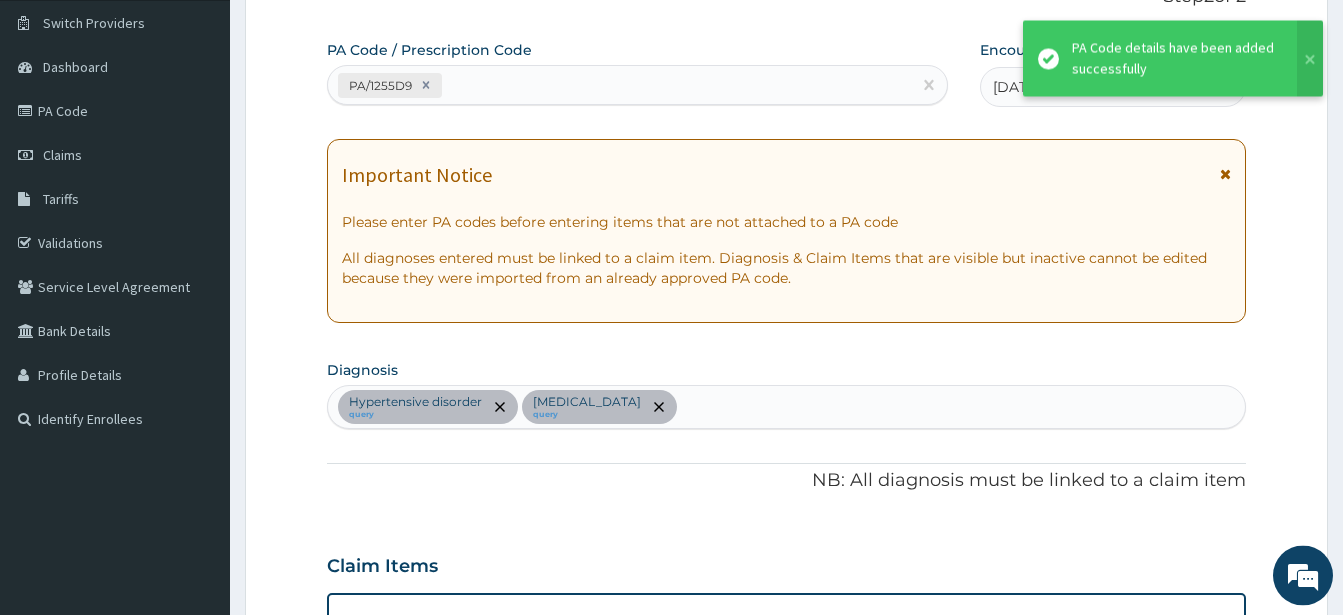 scroll, scrollTop: 49, scrollLeft: 0, axis: vertical 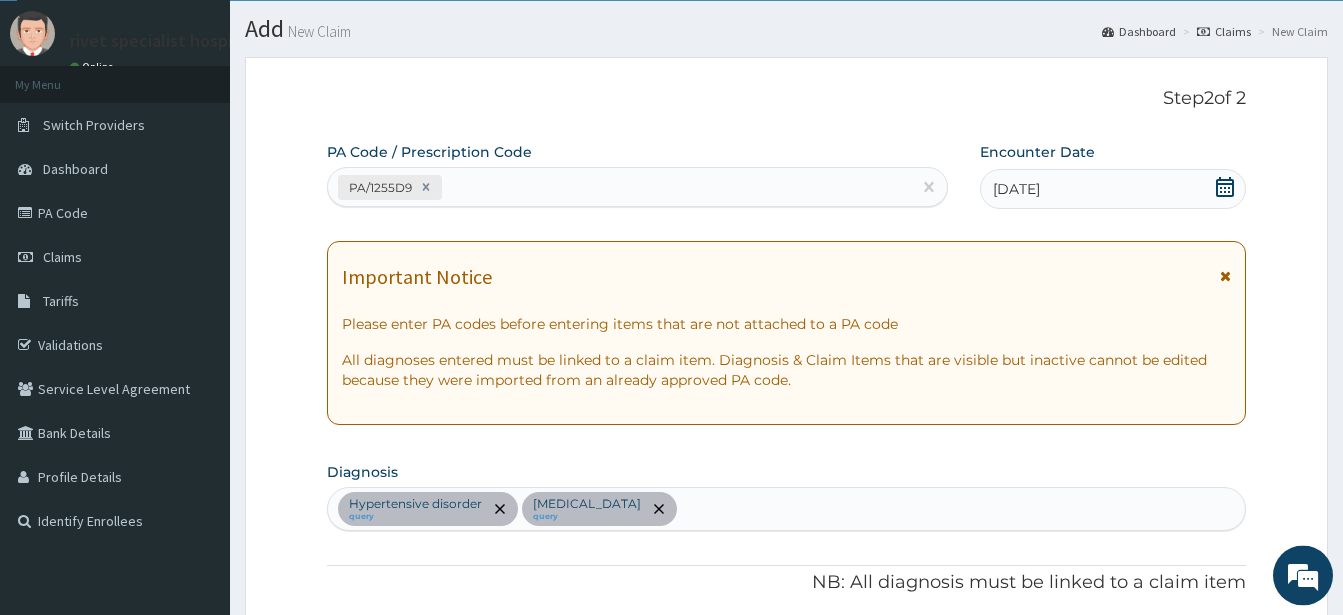 click on "PA/1255D9" at bounding box center (619, 187) 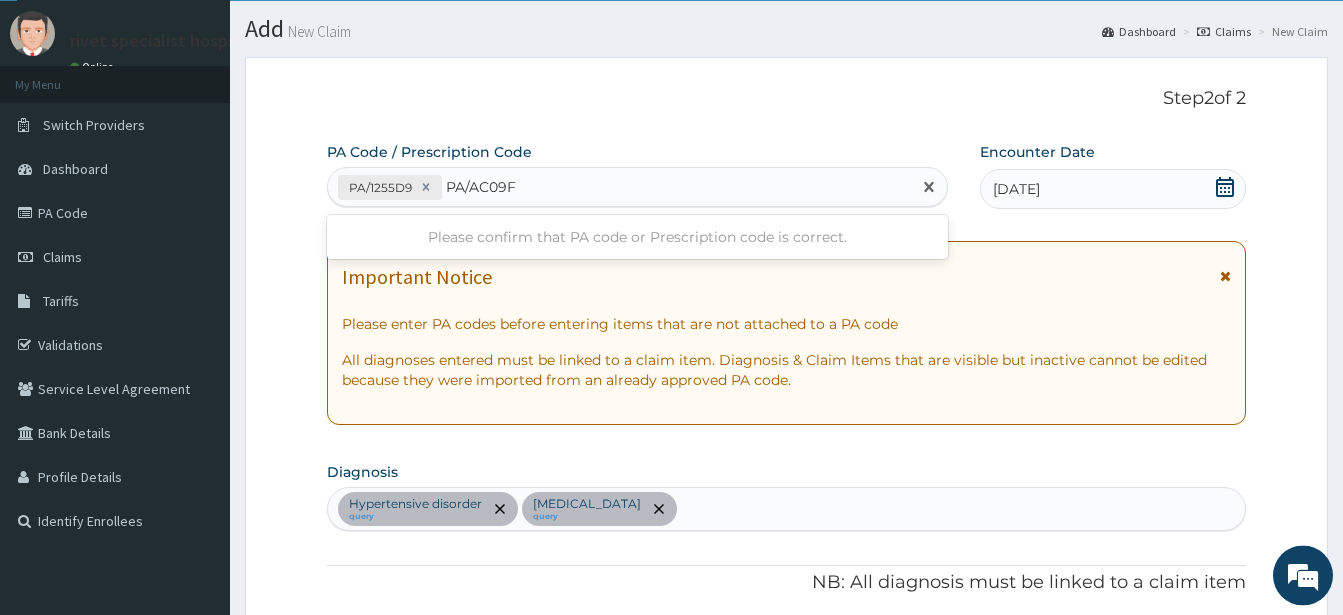 type on "PA/AC09F1" 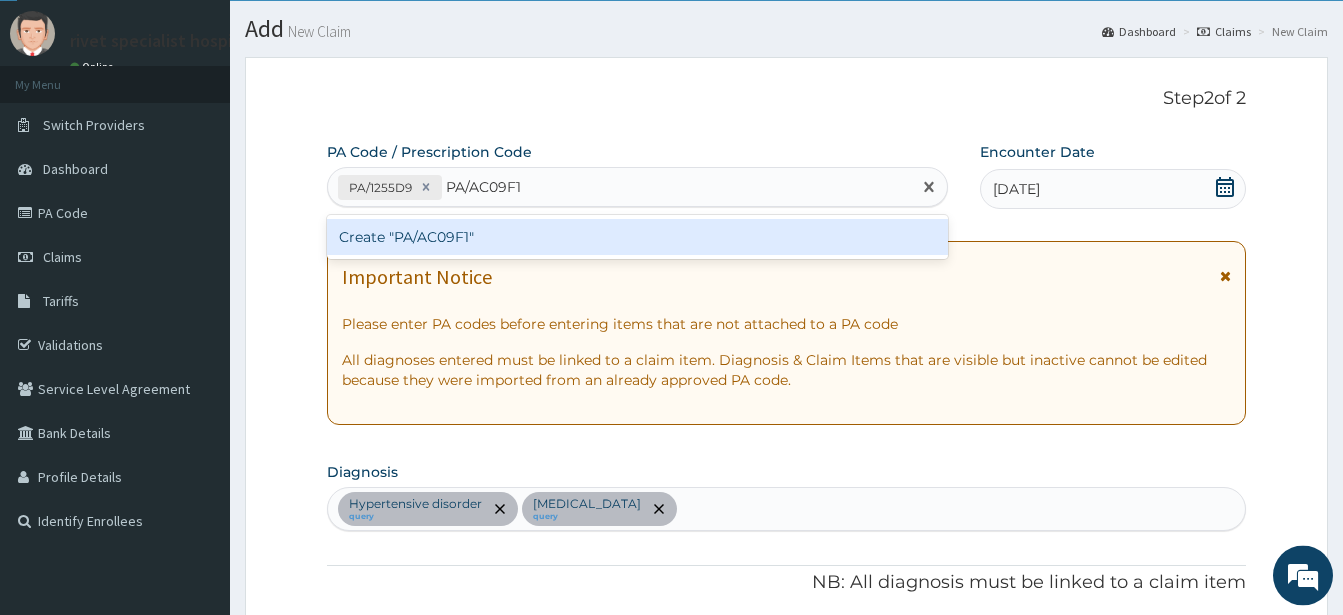 click on "Create "PA/AC09F1"" at bounding box center (637, 237) 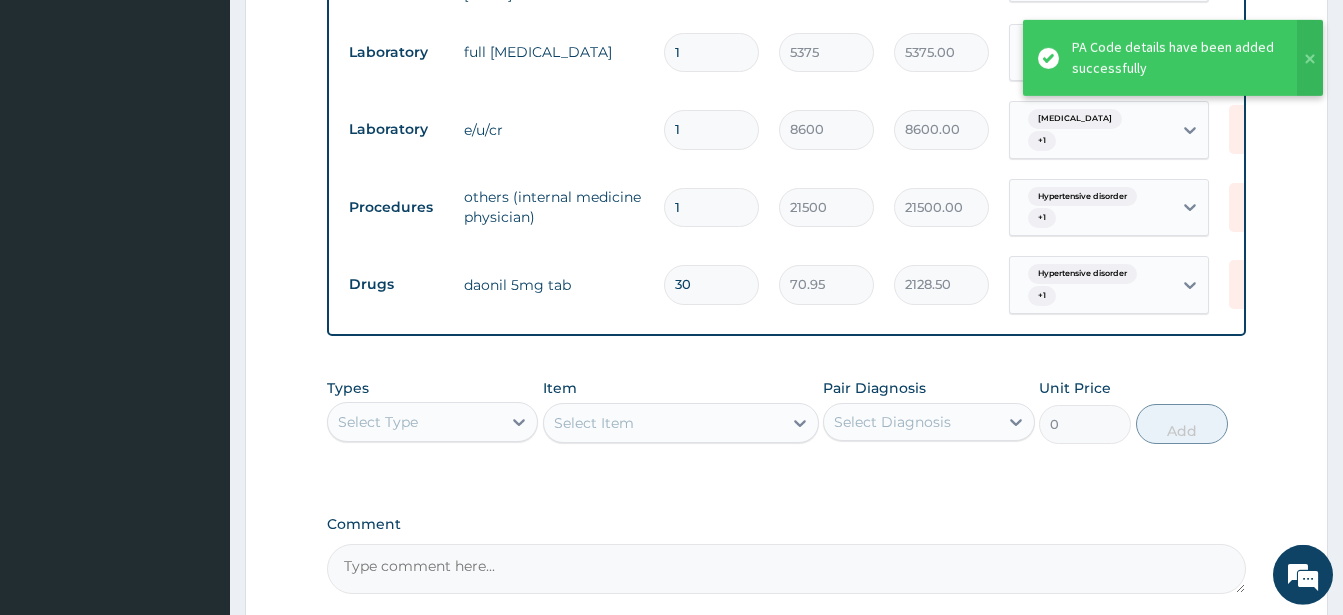 scroll, scrollTop: 840, scrollLeft: 0, axis: vertical 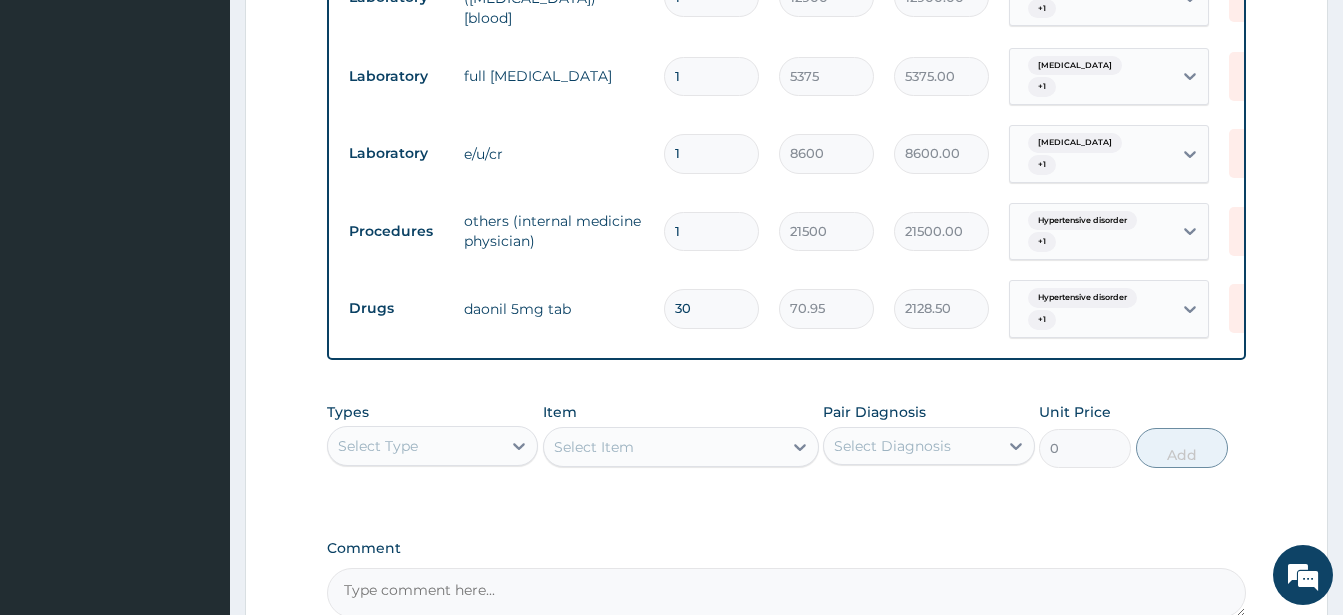 type on "3" 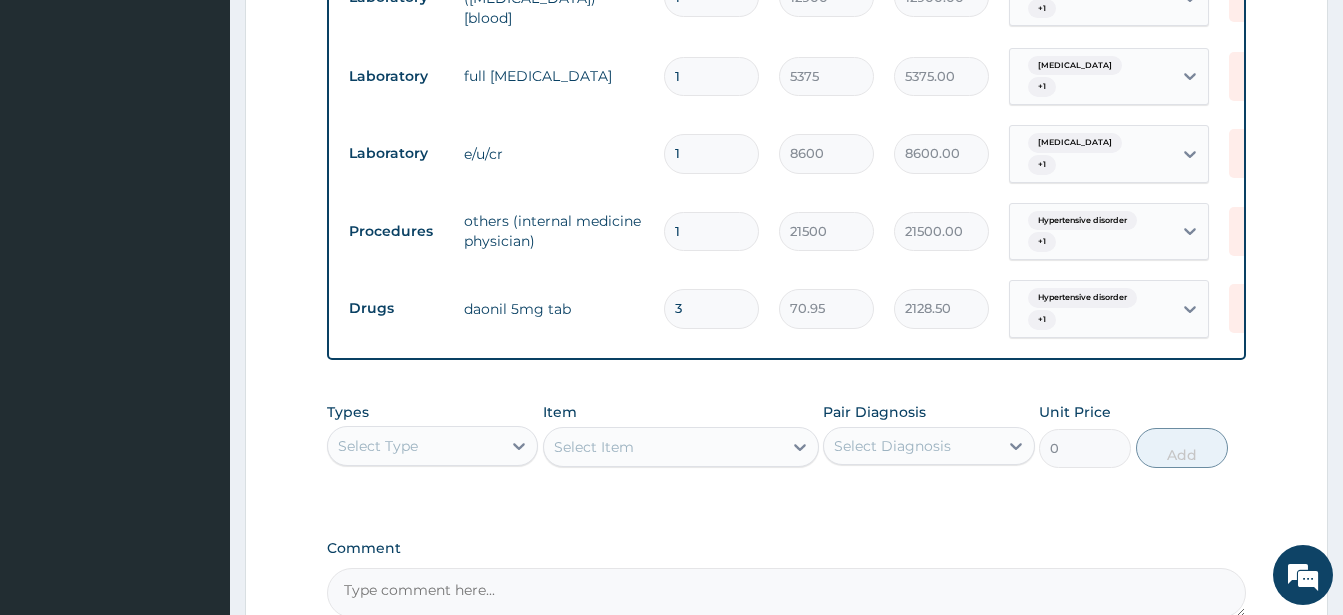 type on "212.85" 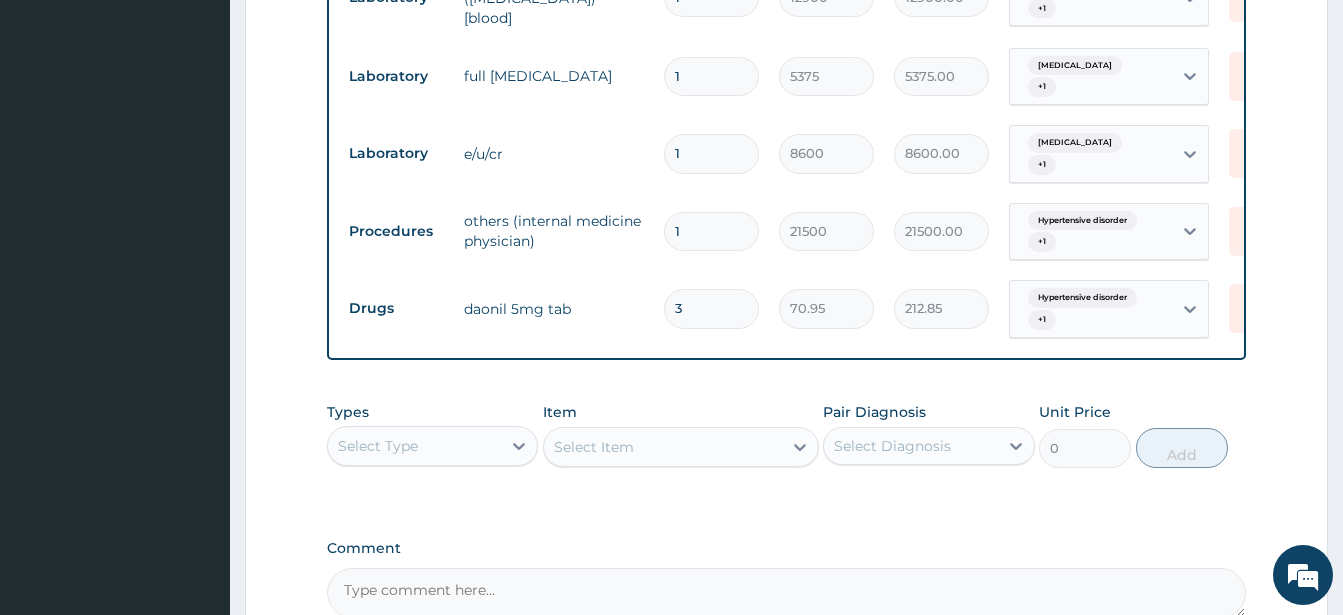 type 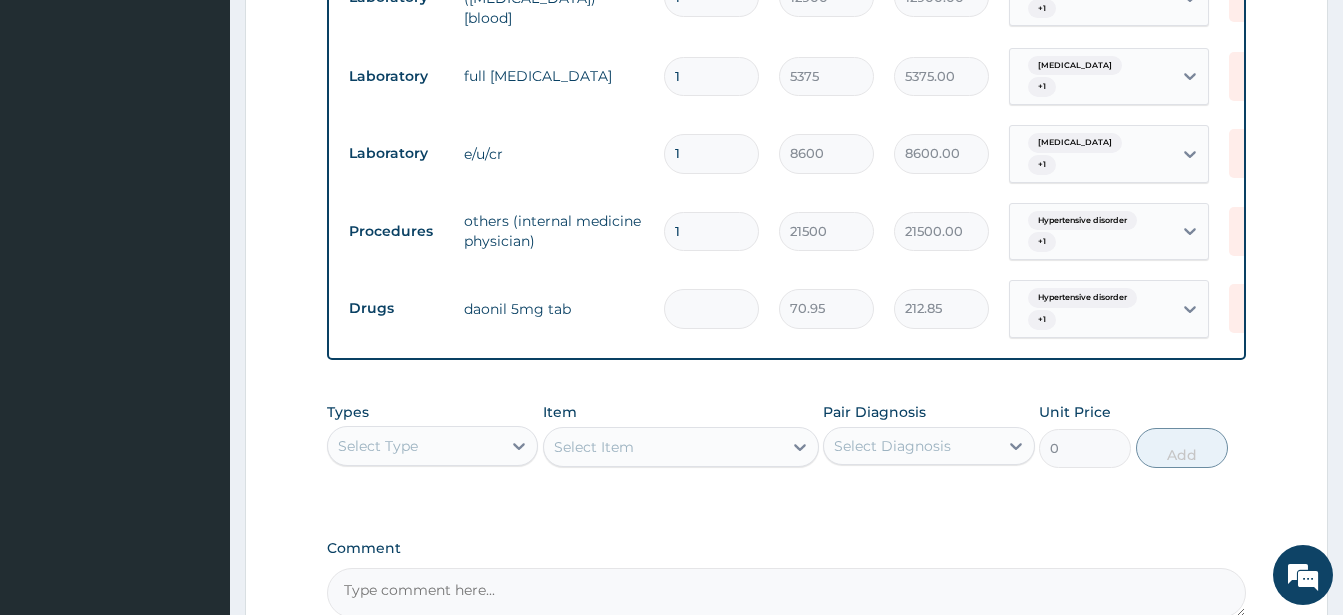 type on "0.00" 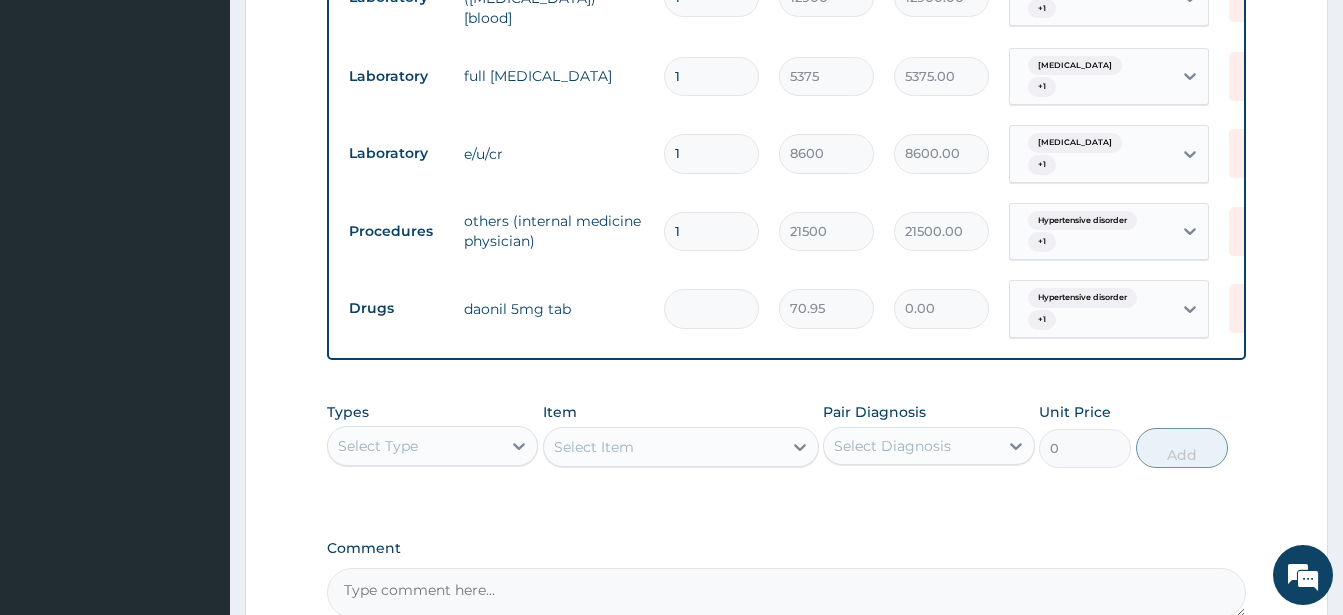 type on "1" 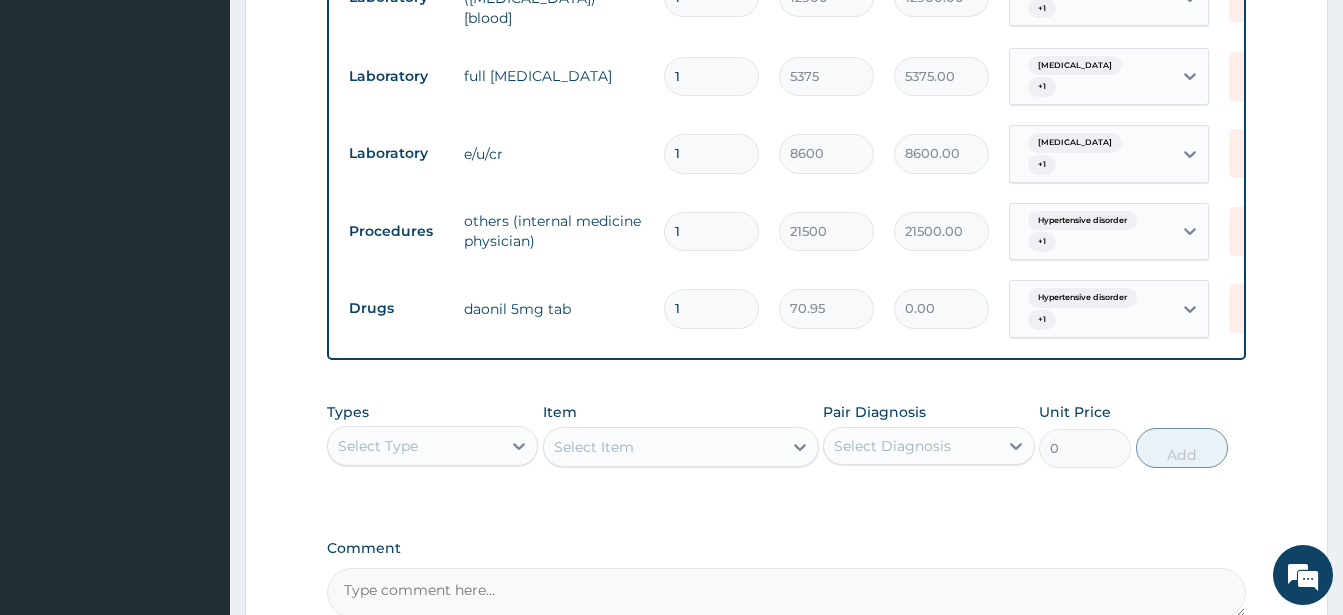 type on "70.95" 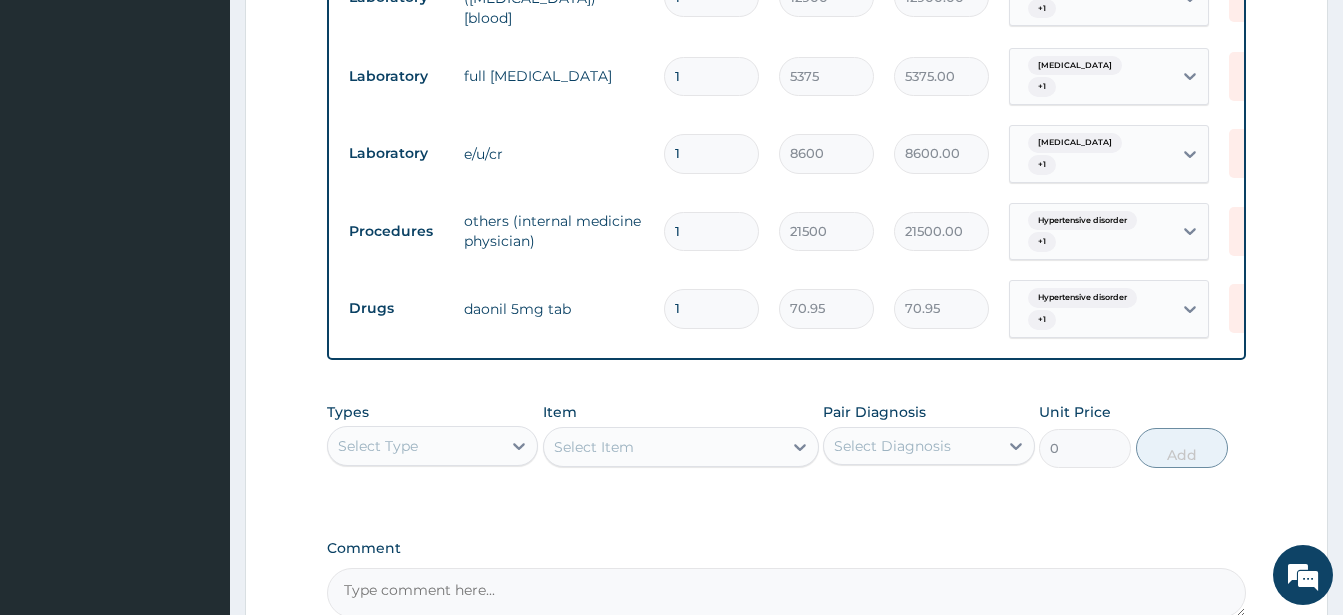 type on "14" 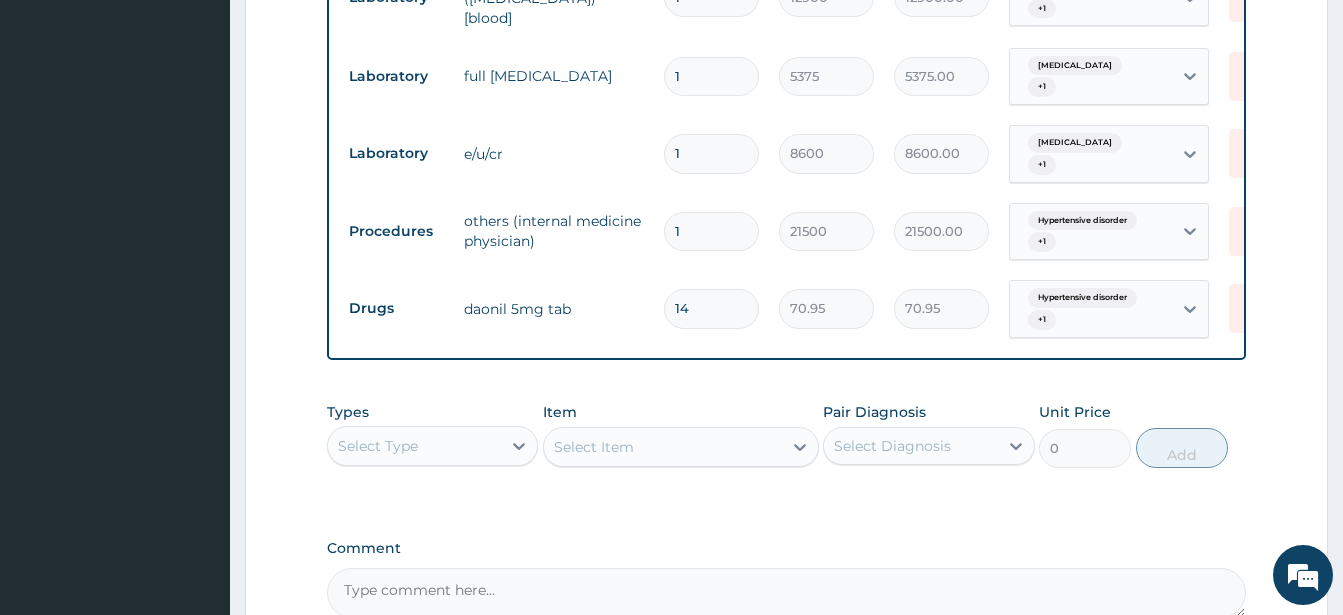 type on "993.30" 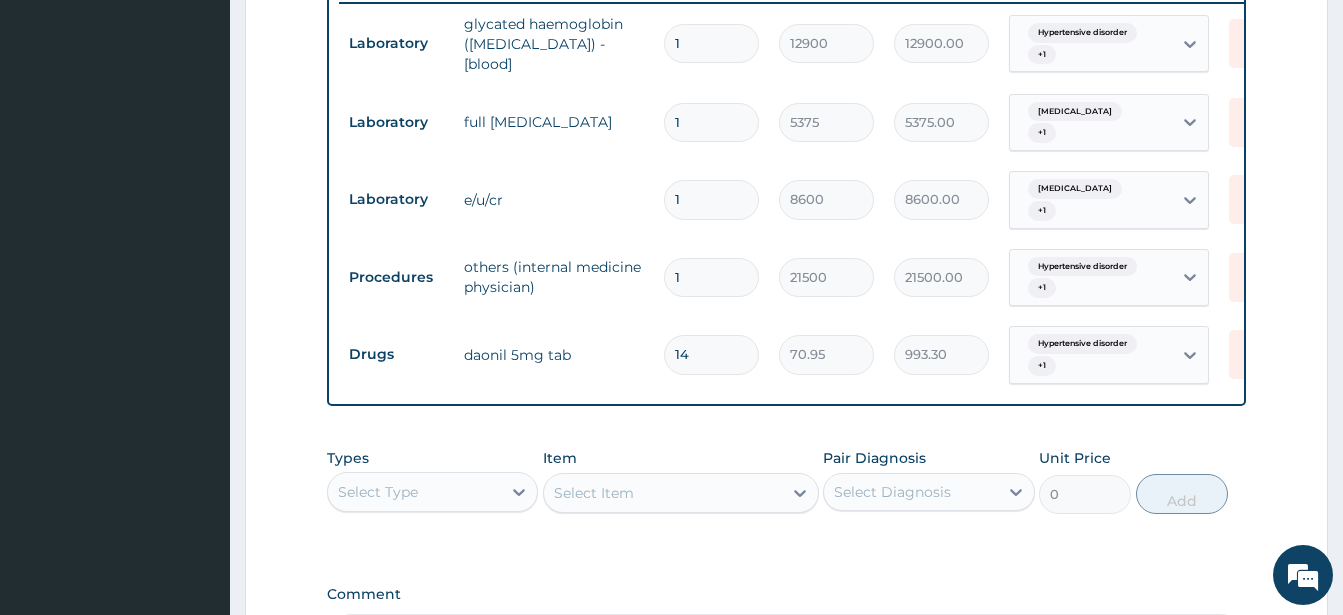 scroll, scrollTop: 738, scrollLeft: 0, axis: vertical 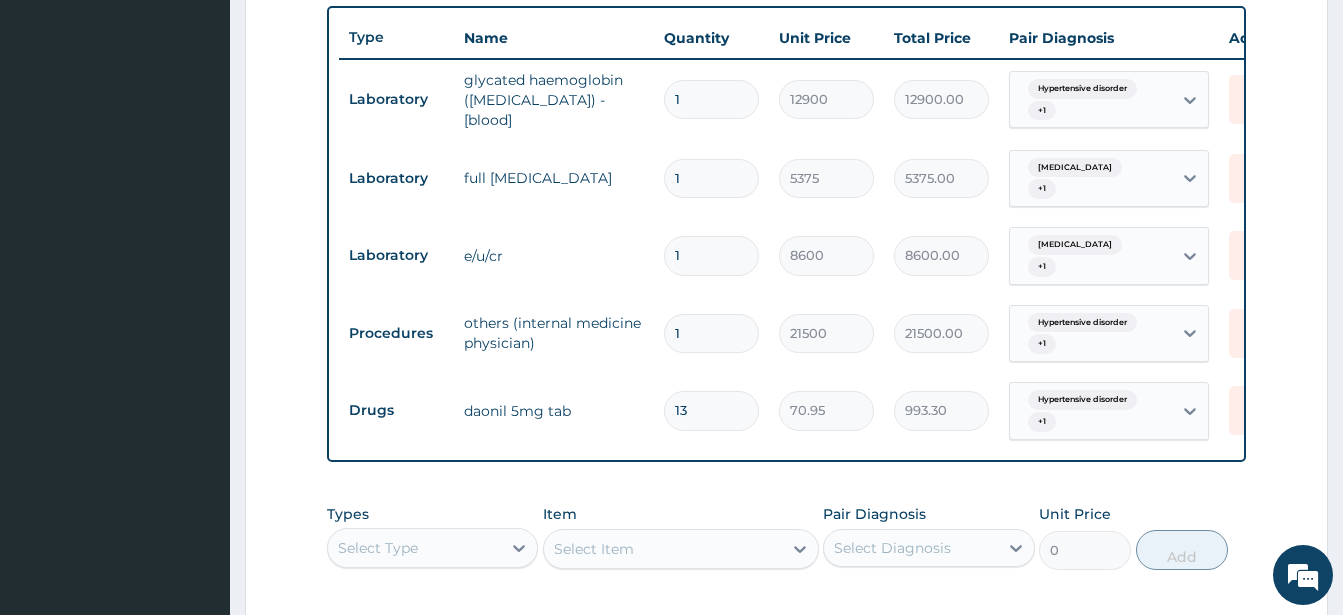 type on "12" 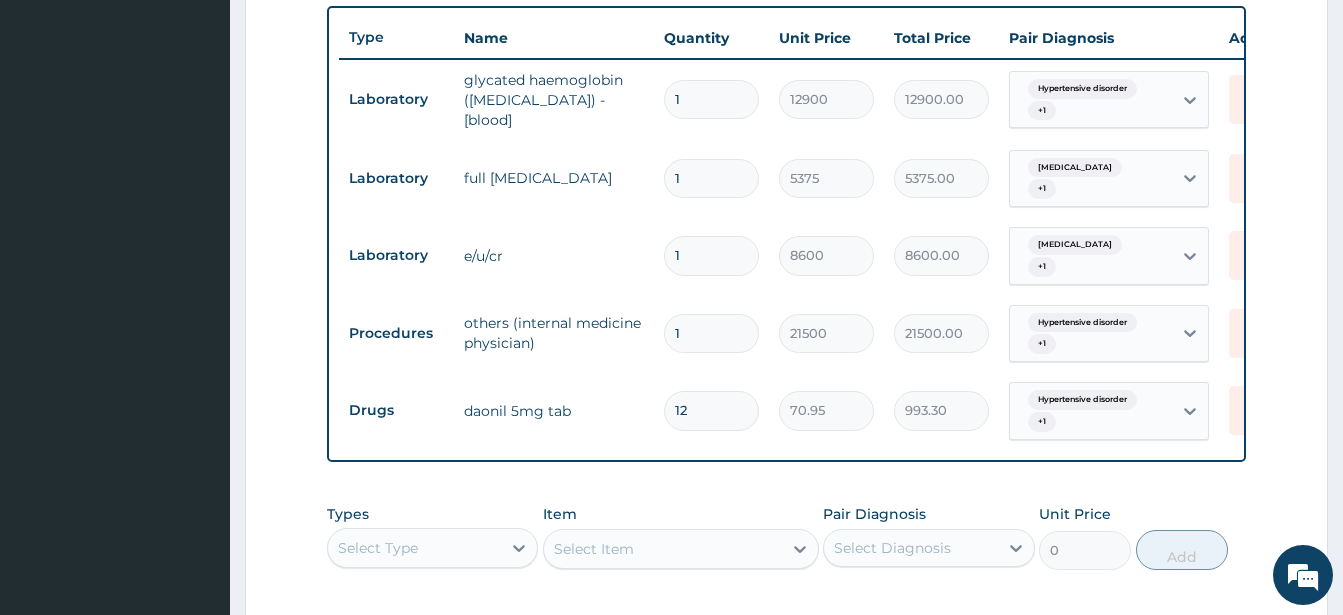 type on "851.40" 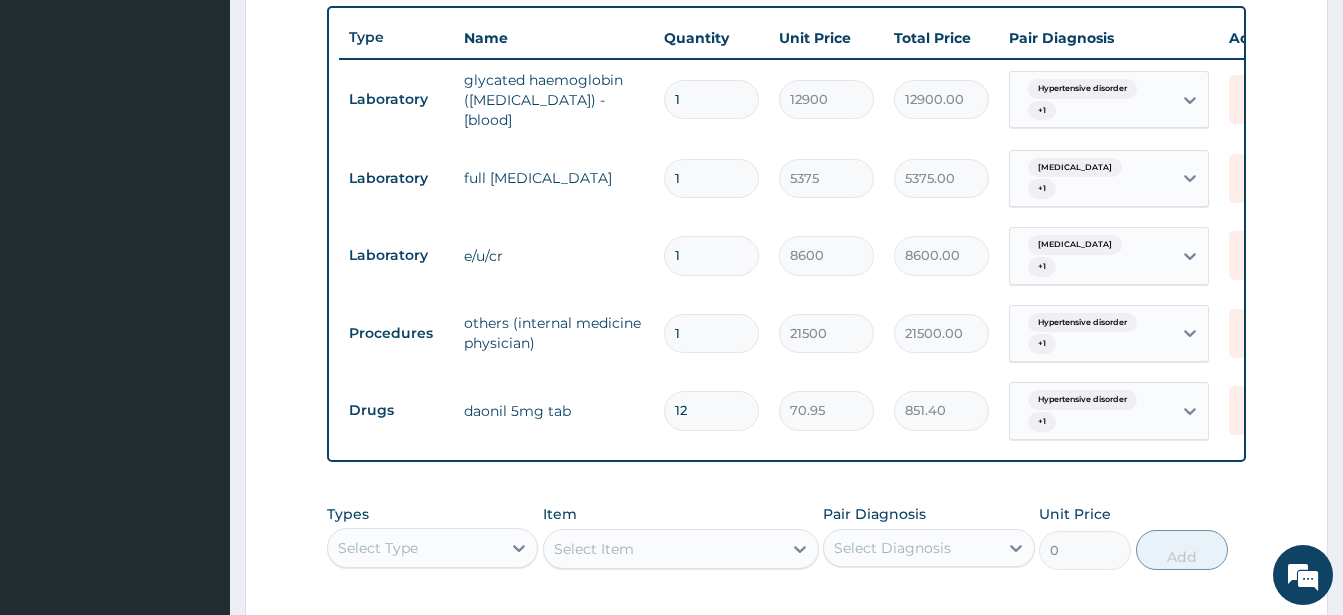 type on "11" 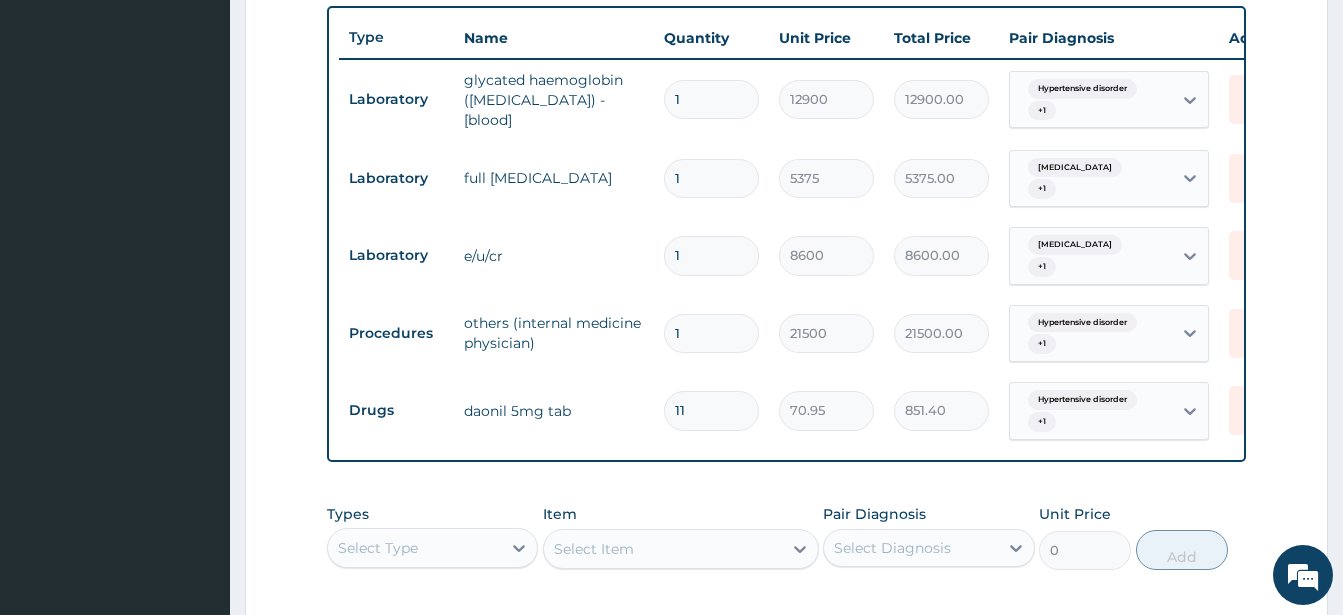 type on "780.45" 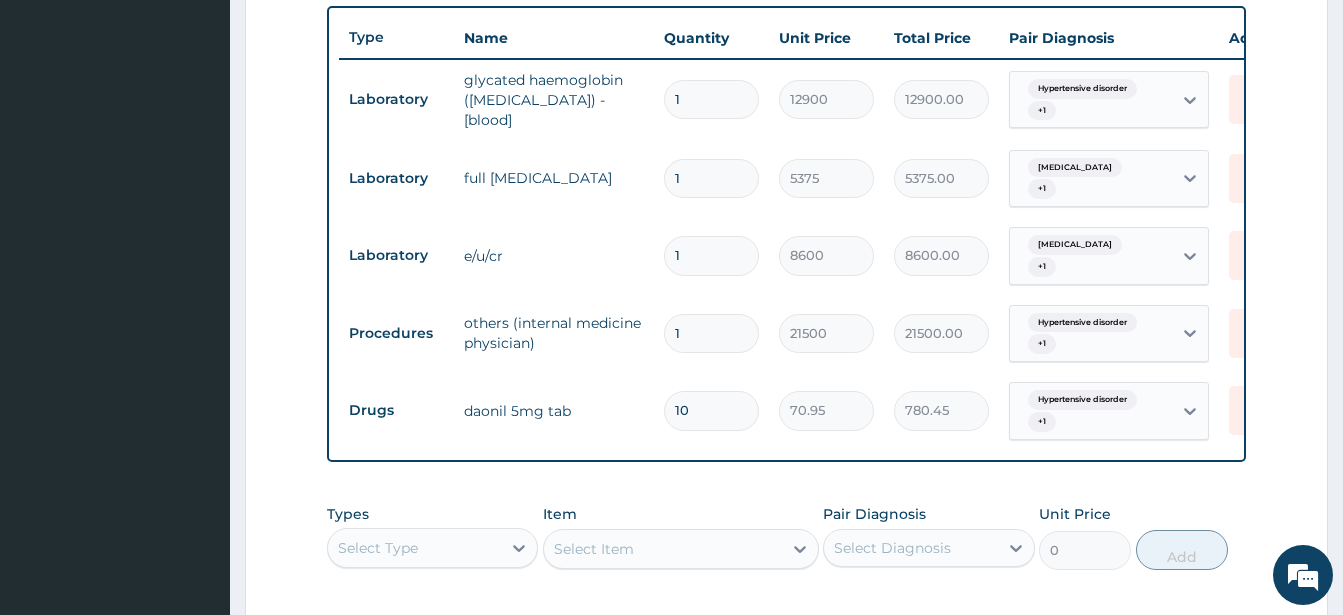 type on "9" 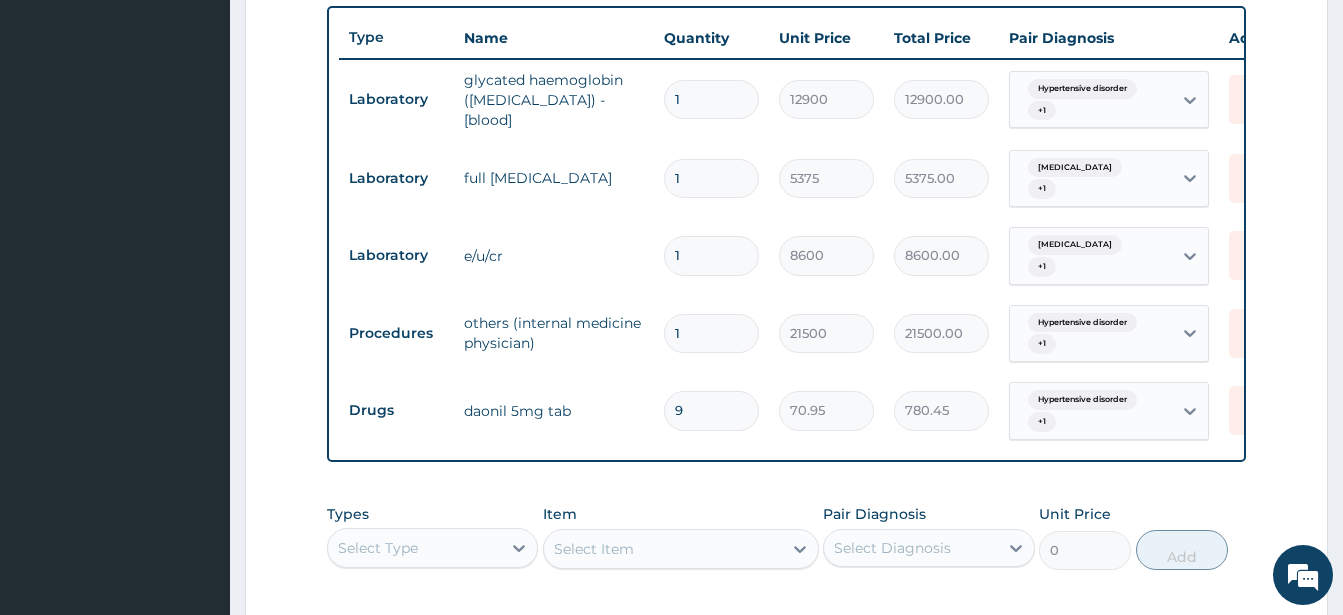 type on "638.55" 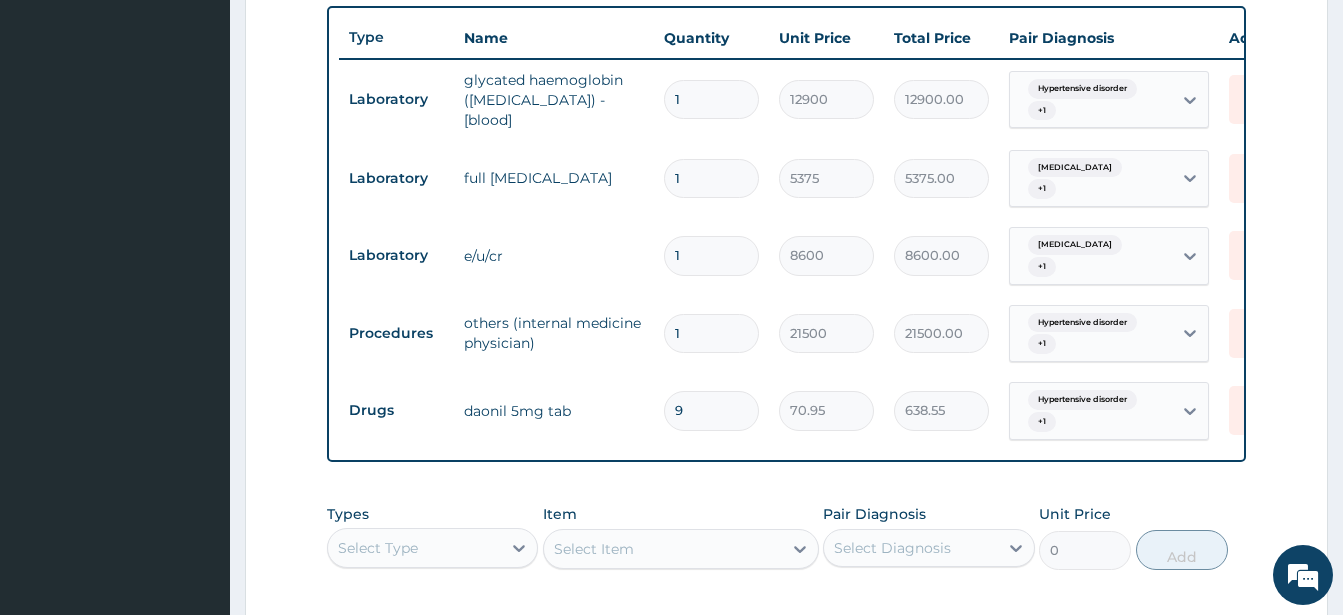 type 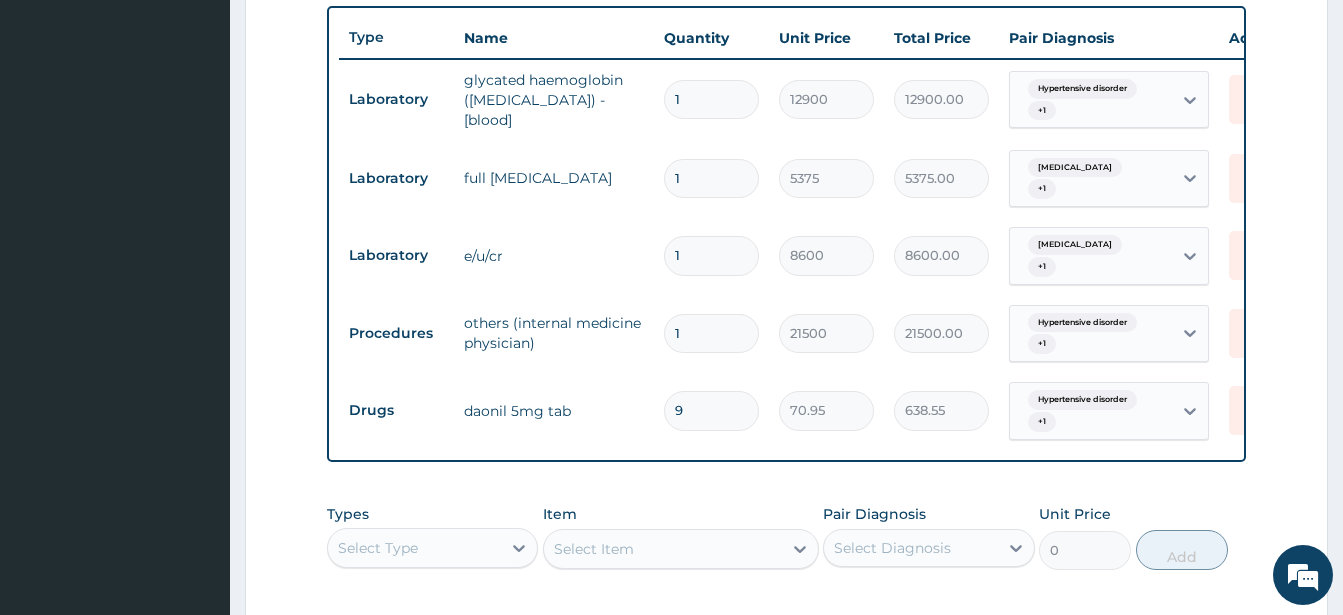 type on "0.00" 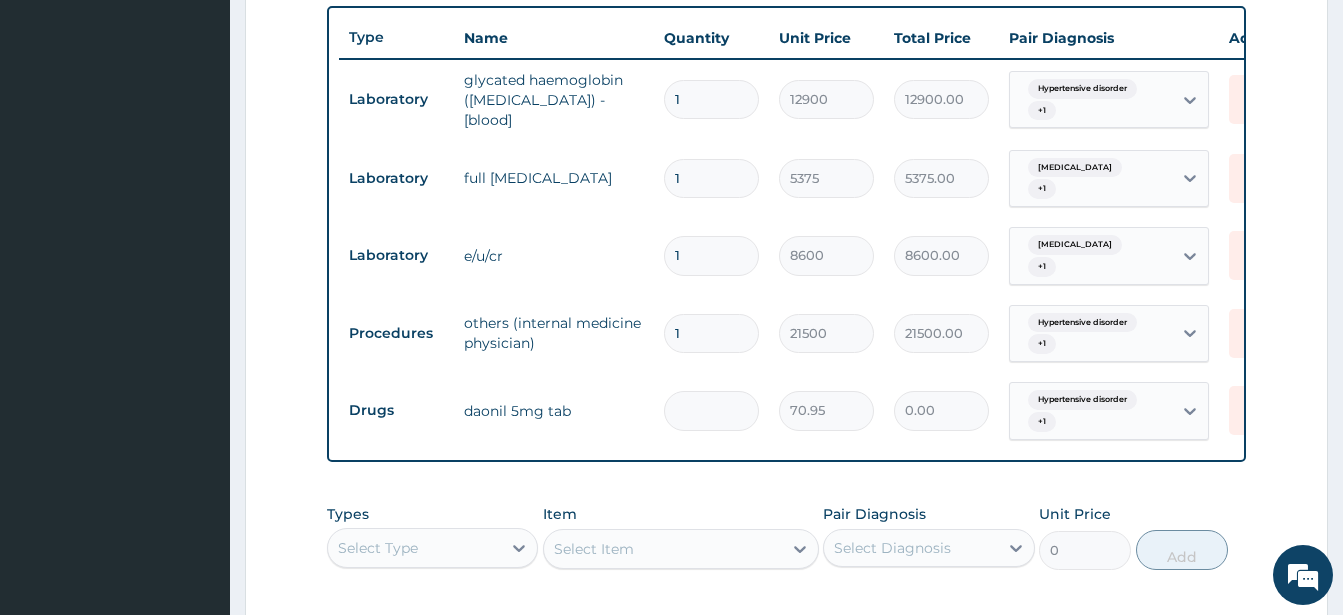 type on "1" 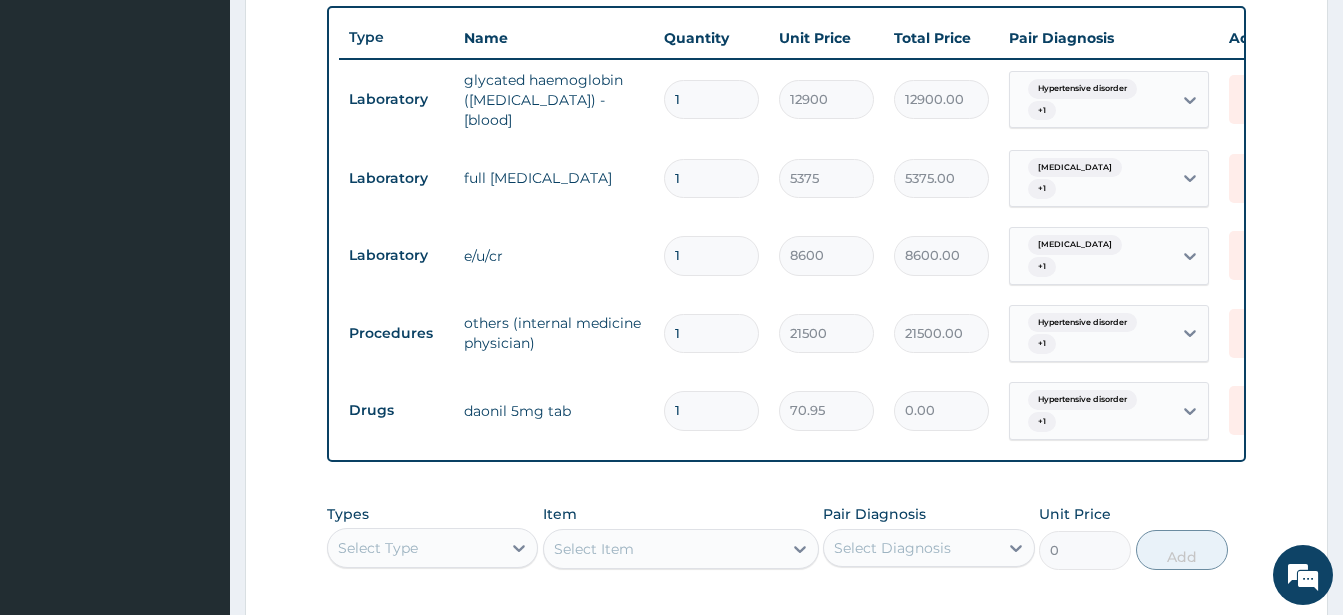 type on "70.95" 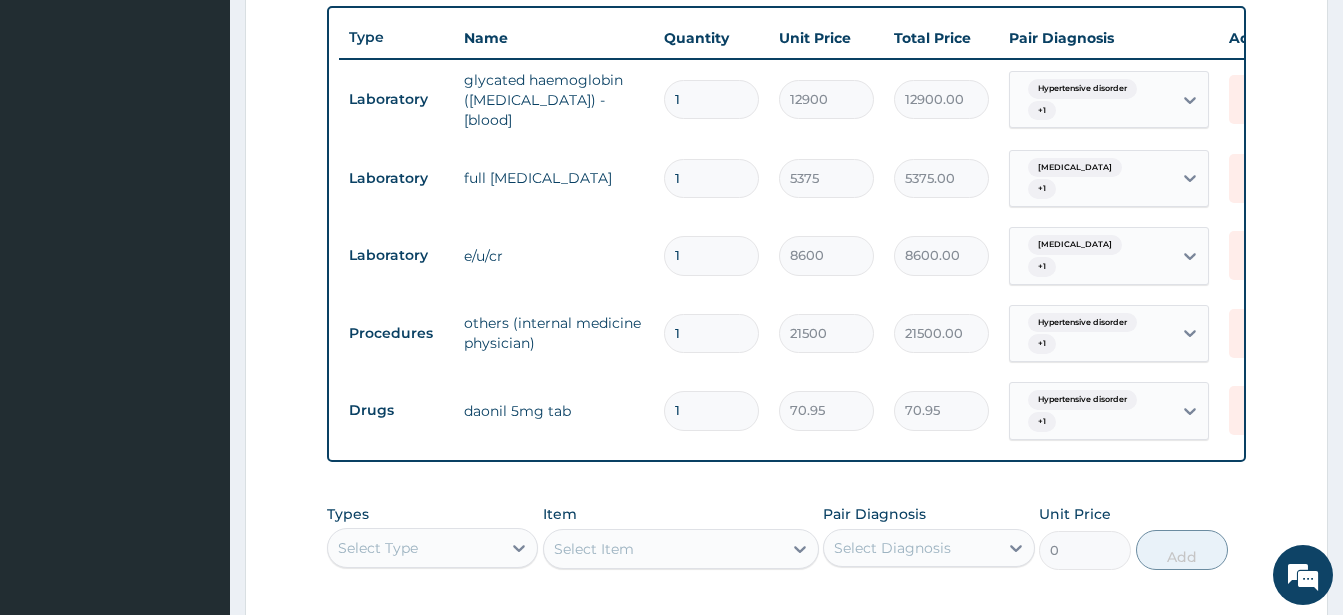 type on "14" 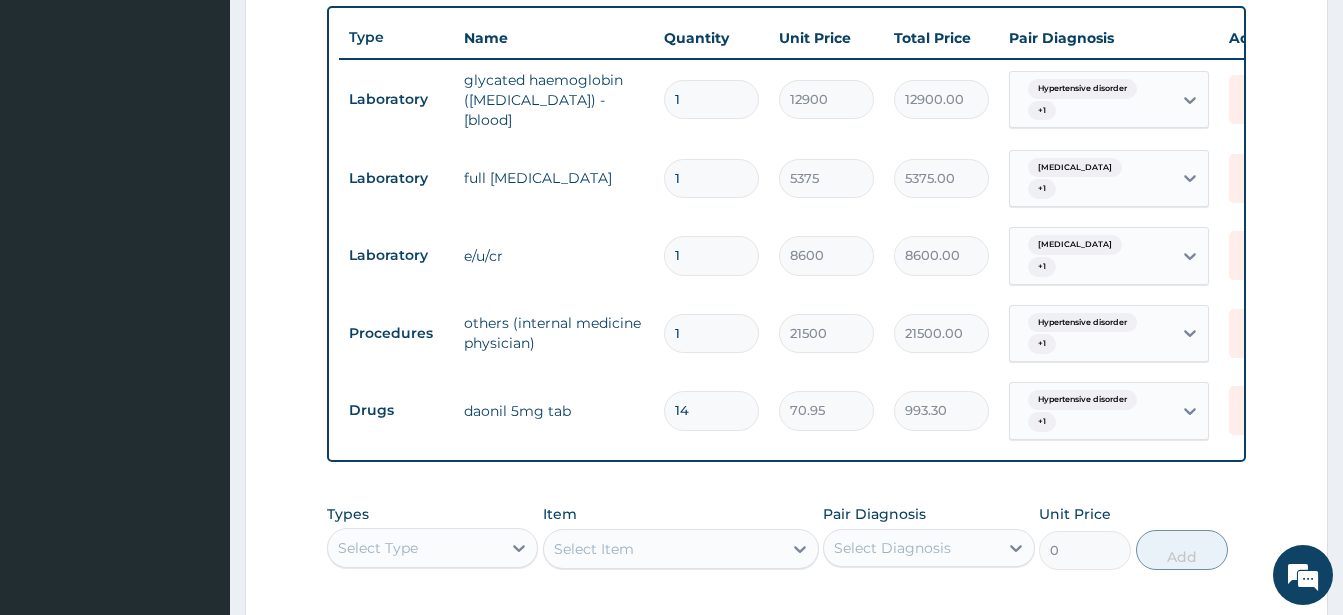 type on "14" 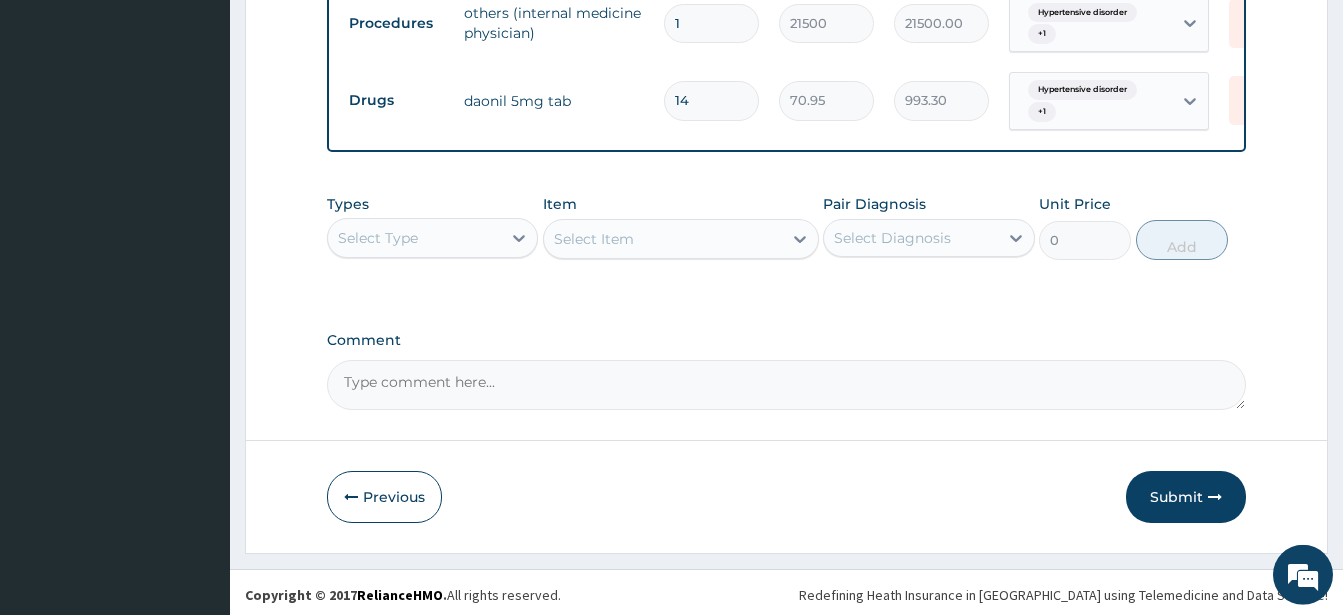 scroll, scrollTop: 1050, scrollLeft: 0, axis: vertical 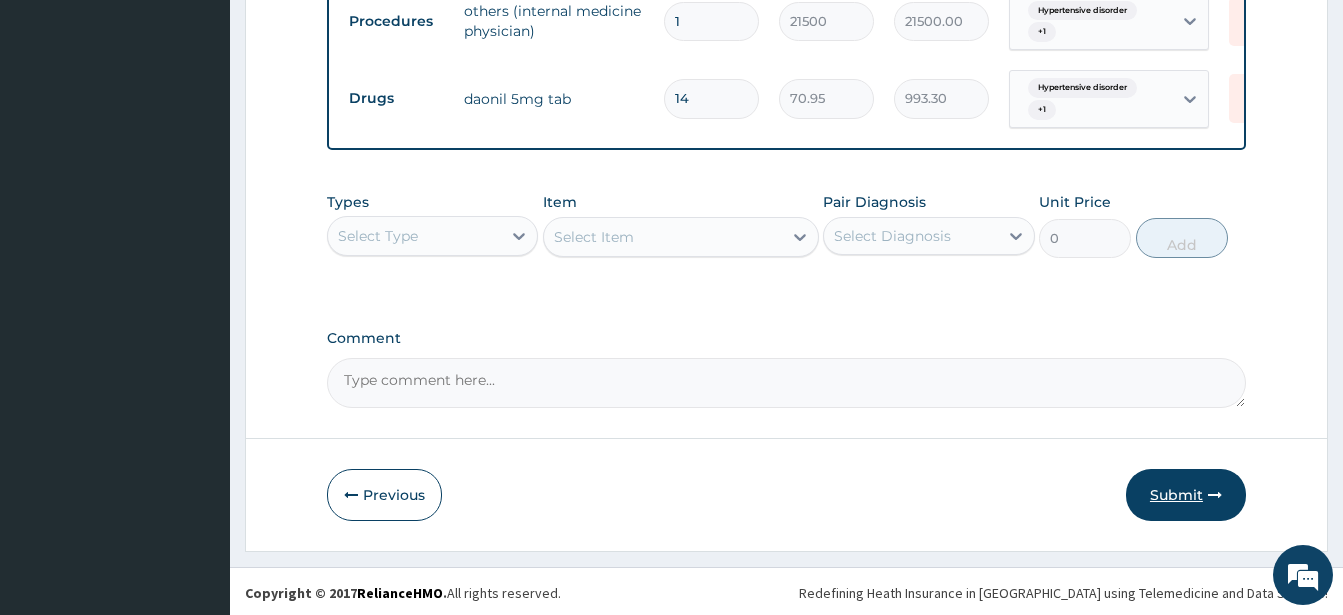click on "Submit" at bounding box center [1186, 495] 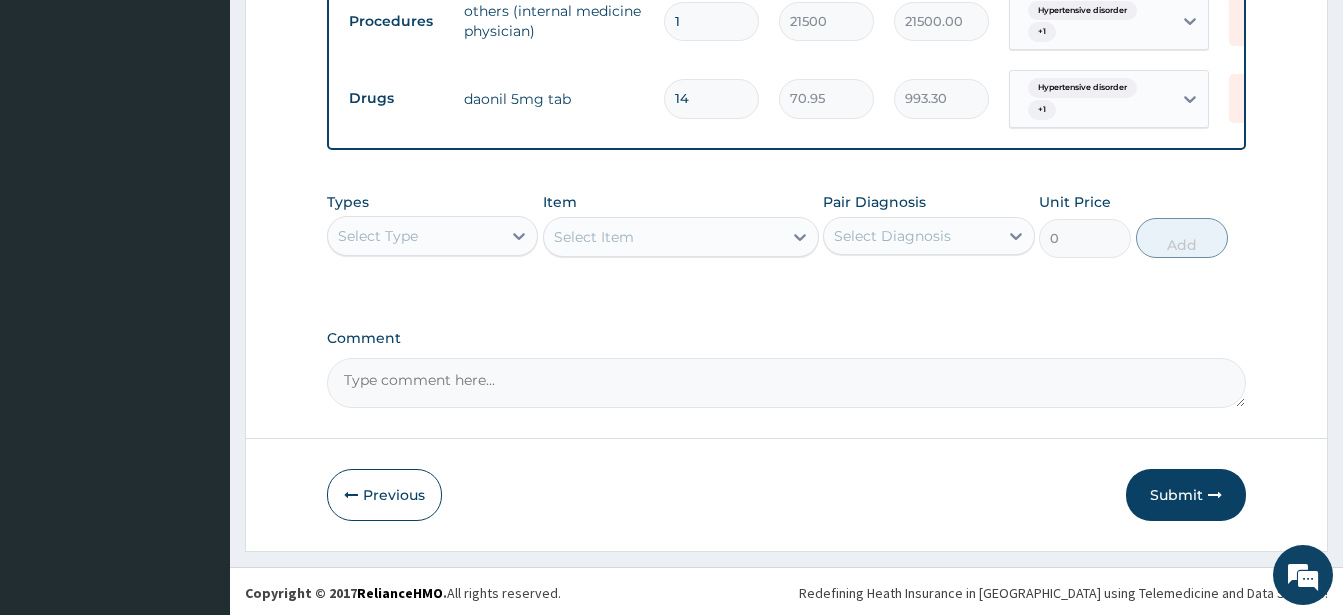 scroll, scrollTop: 80, scrollLeft: 0, axis: vertical 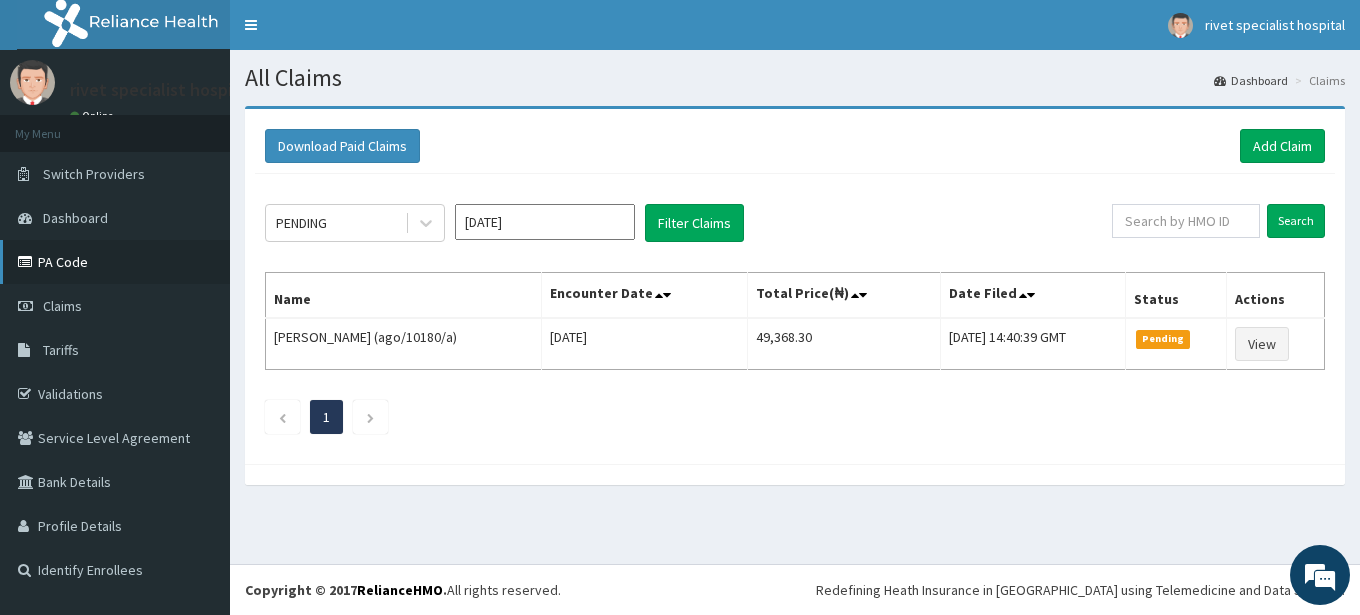 click on "PA Code" at bounding box center (115, 262) 